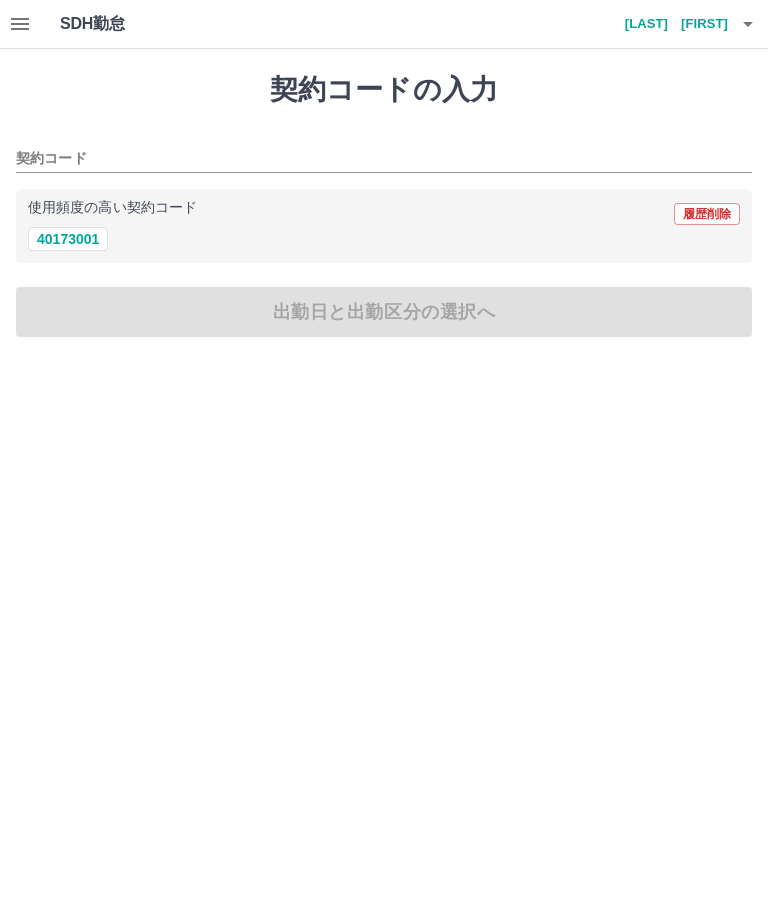 scroll, scrollTop: 0, scrollLeft: 0, axis: both 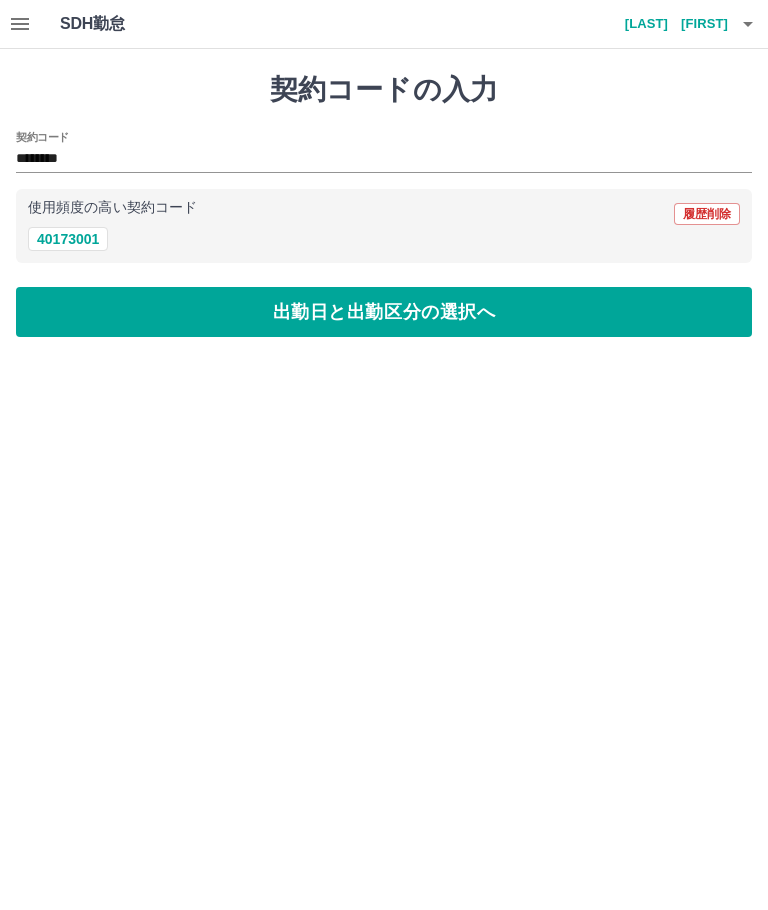 type on "********" 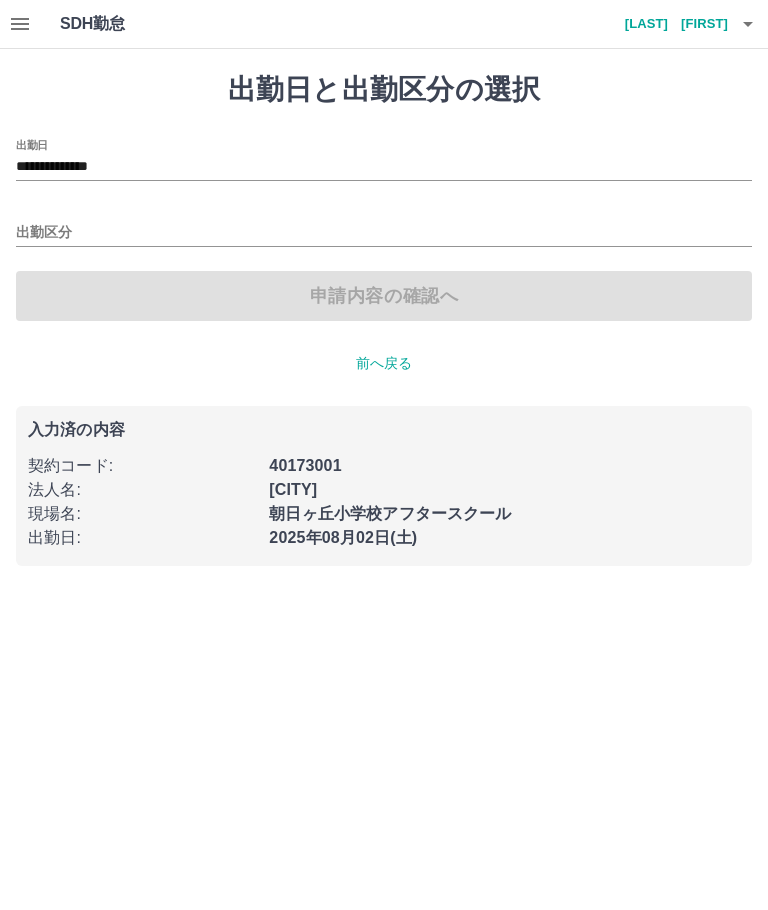 click on "出勤日" at bounding box center (32, 144) 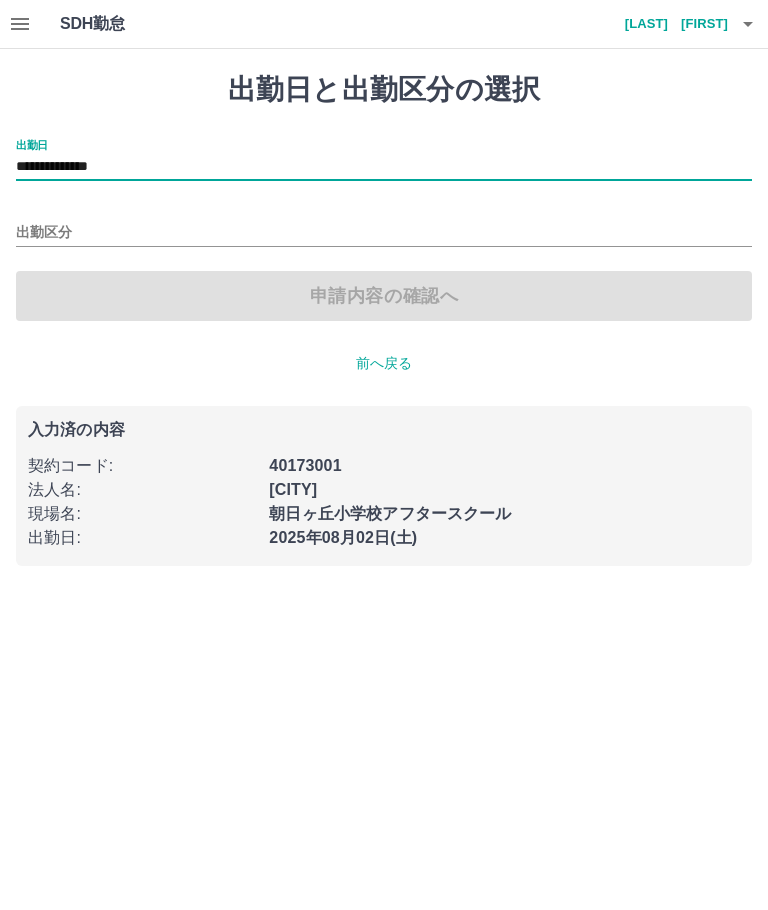 click on "出勤区分" at bounding box center (384, 233) 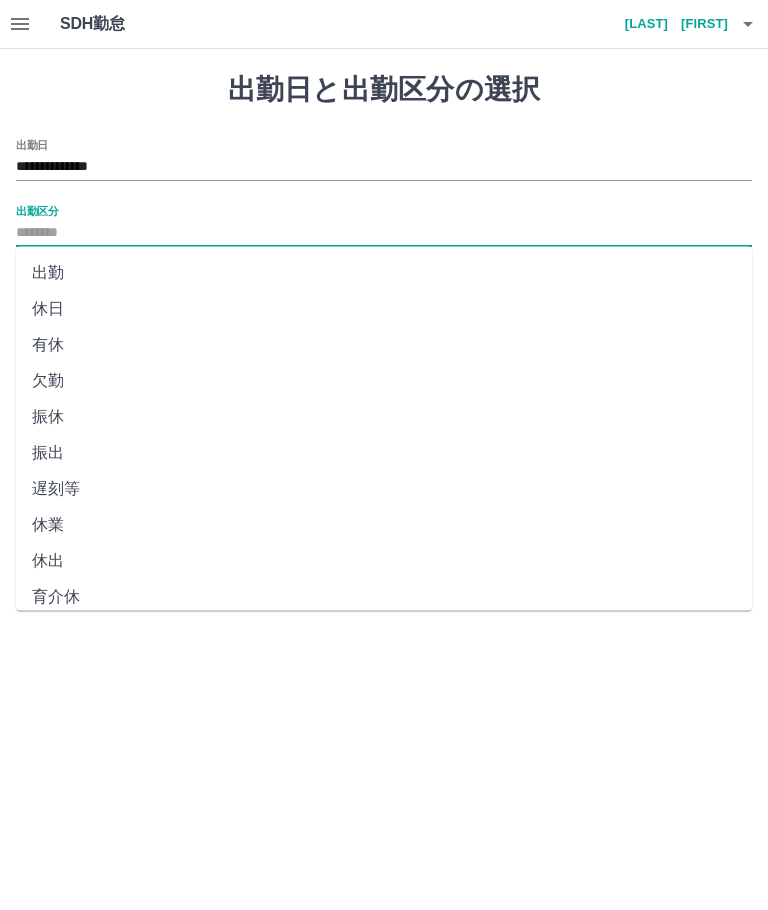 click on "出勤日" at bounding box center [32, 144] 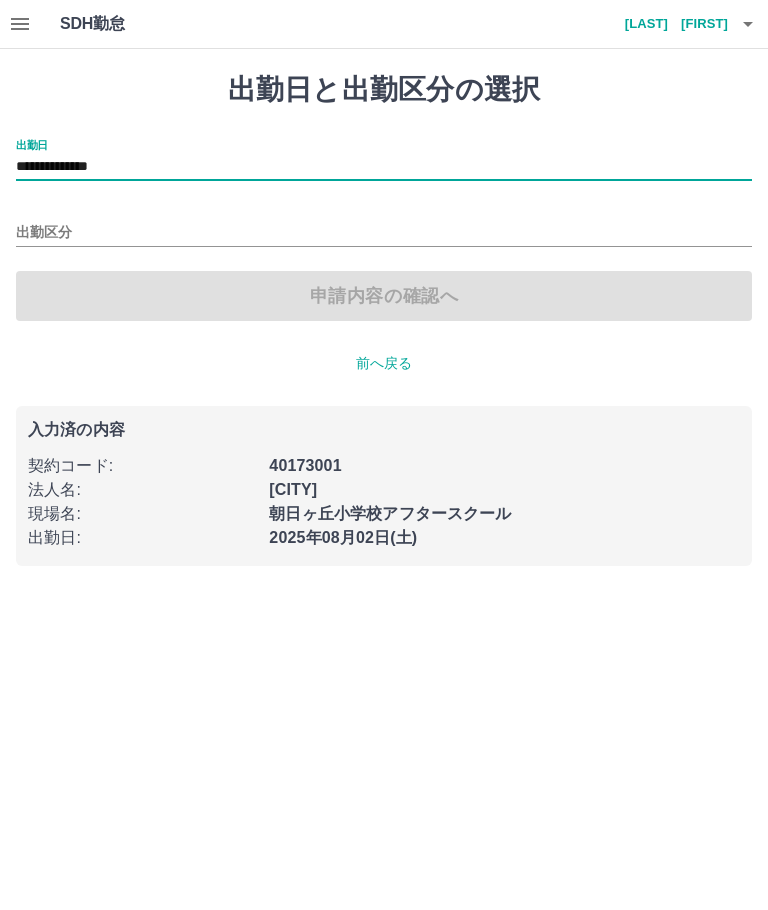 click on "出勤区分" at bounding box center (384, 226) 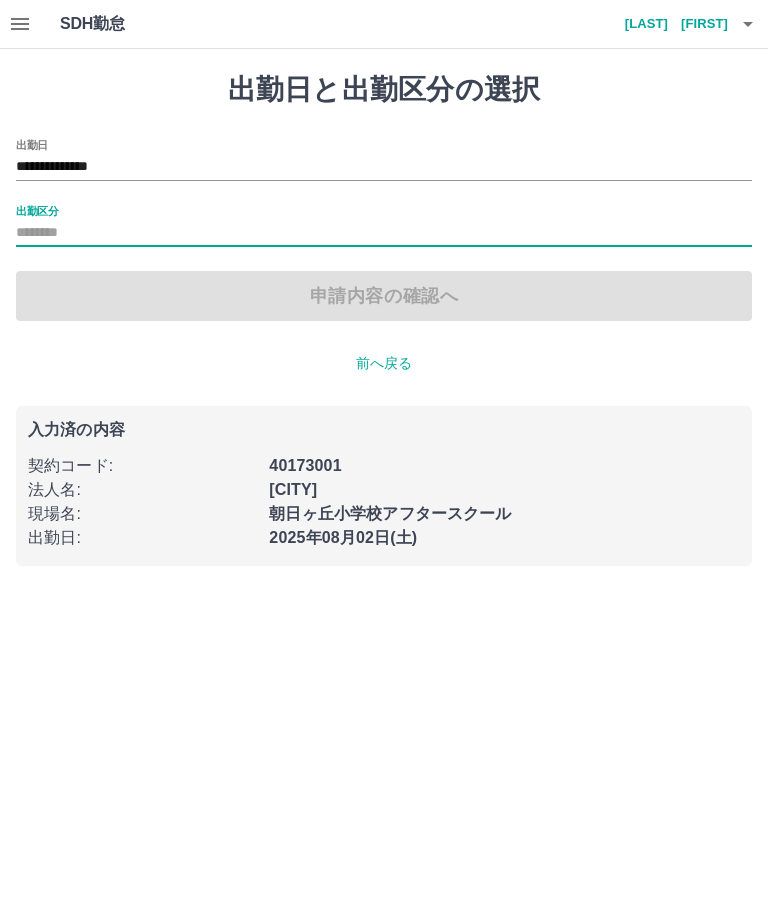 click on "**********" at bounding box center [384, 319] 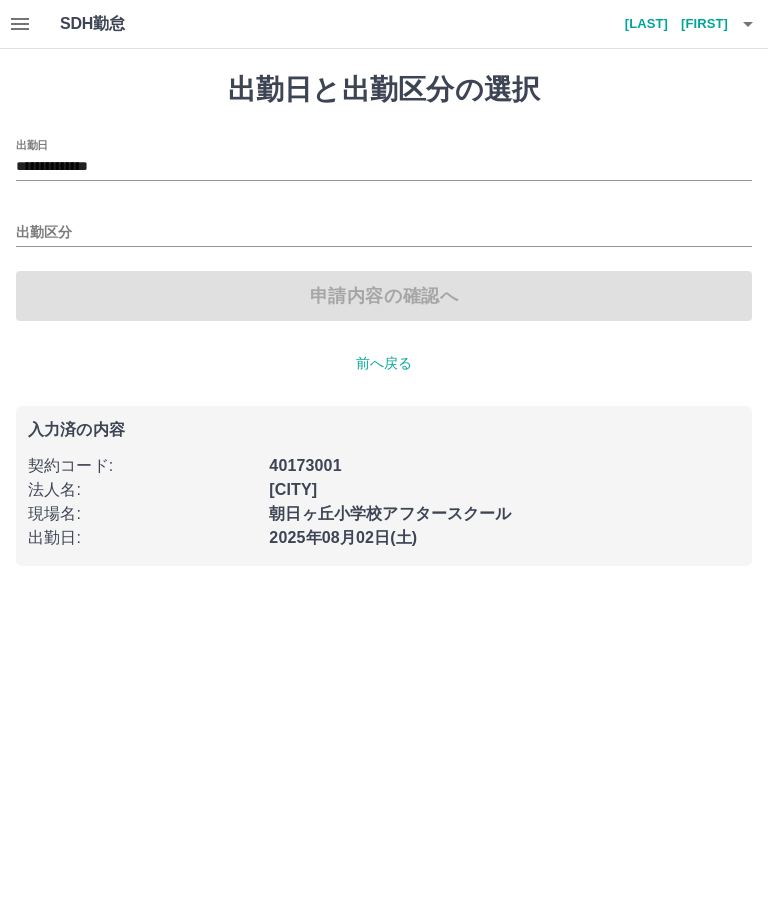 click 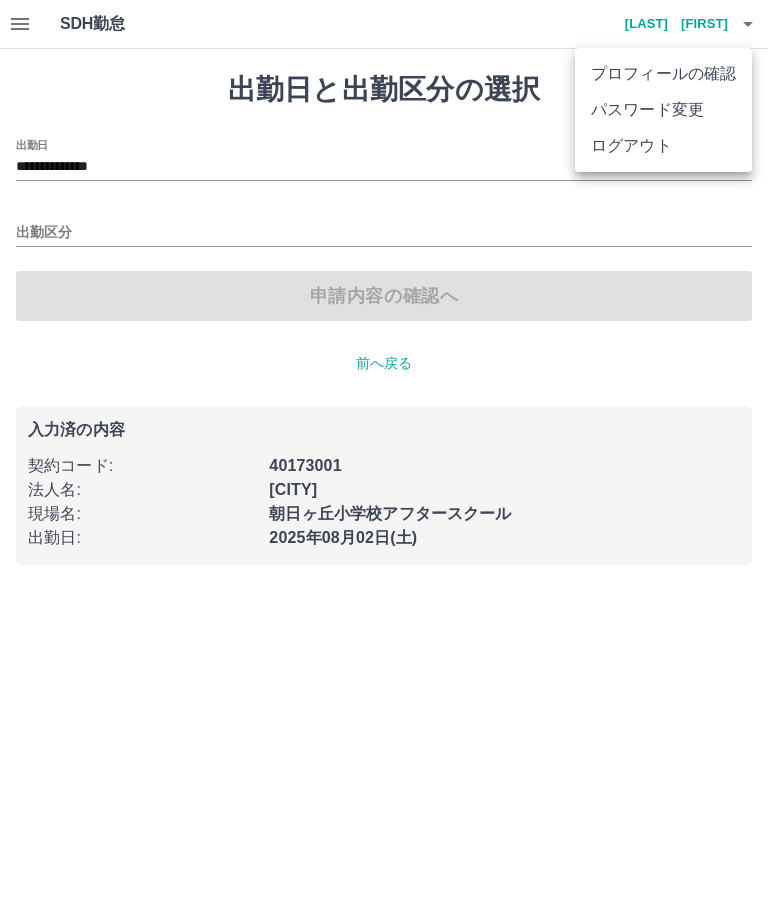 click at bounding box center [384, 455] 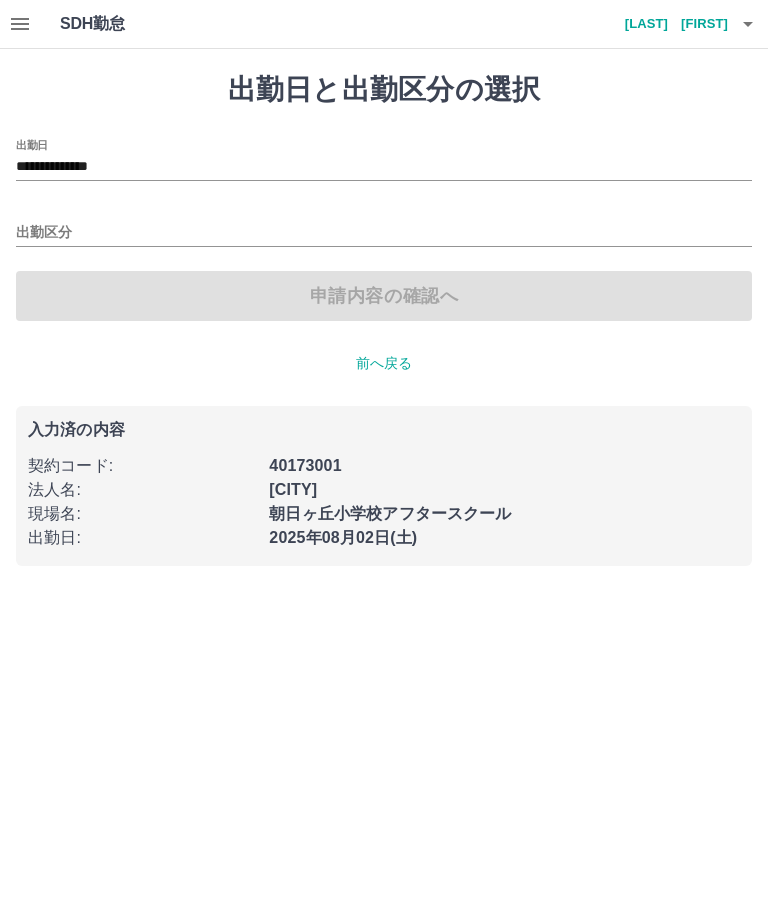 click on "出勤日と出勤区分の選択" at bounding box center (384, 90) 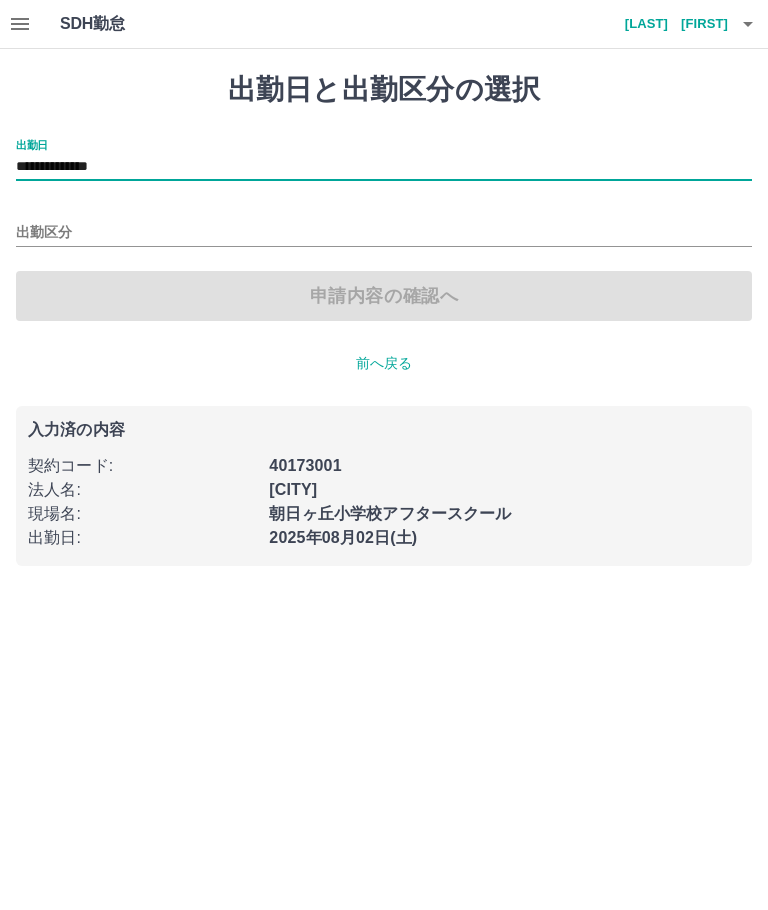 click on "**********" at bounding box center [384, 319] 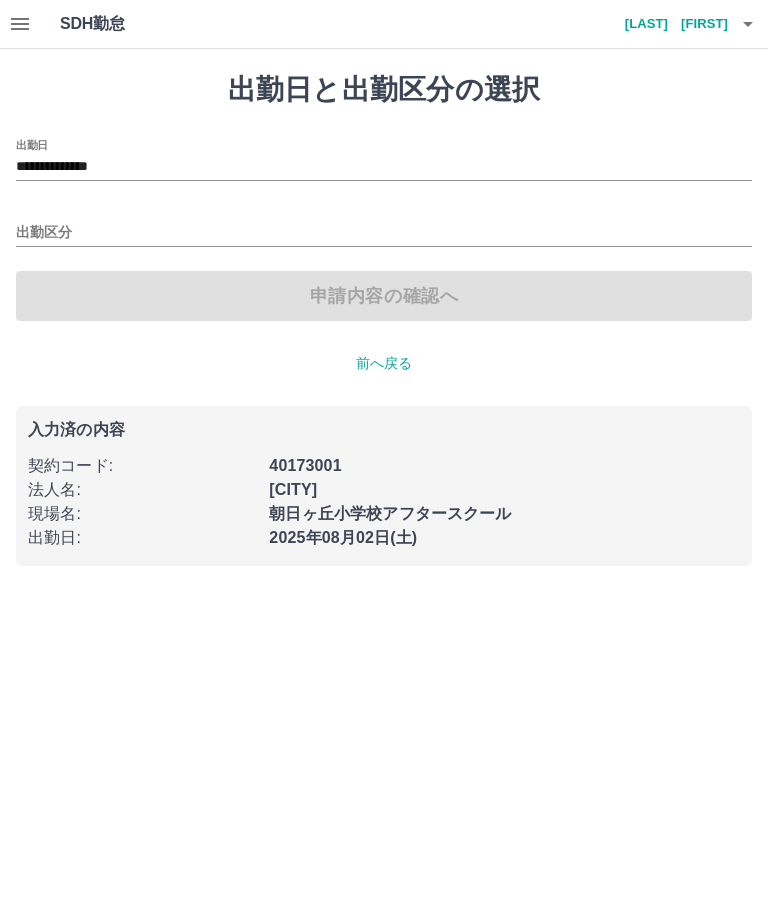 click on "出勤日" at bounding box center [32, 144] 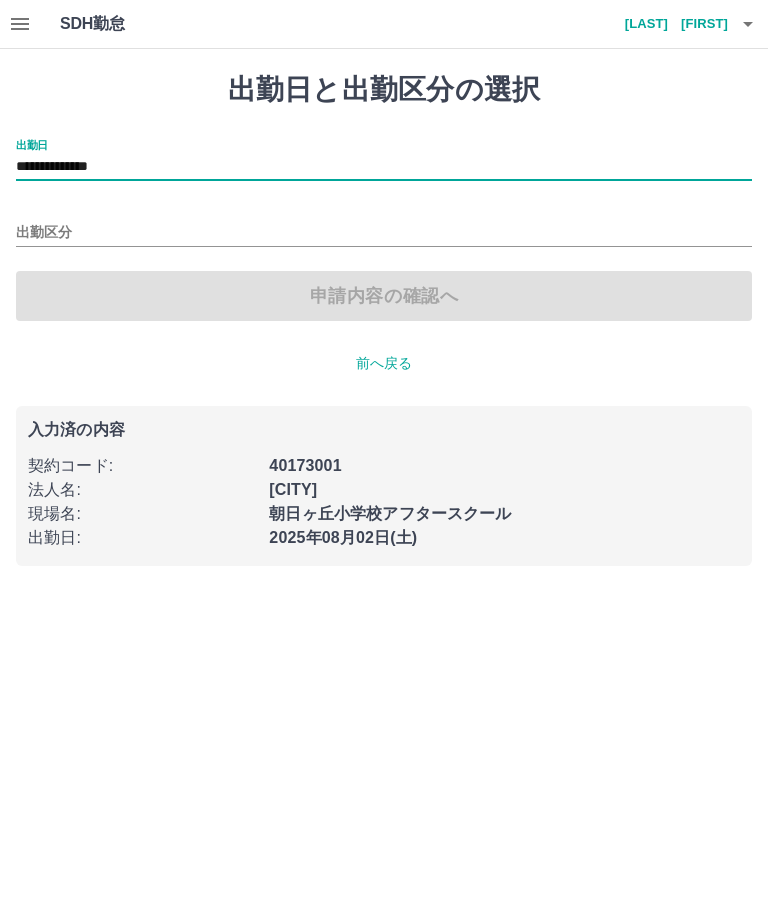click on "**********" at bounding box center [384, 319] 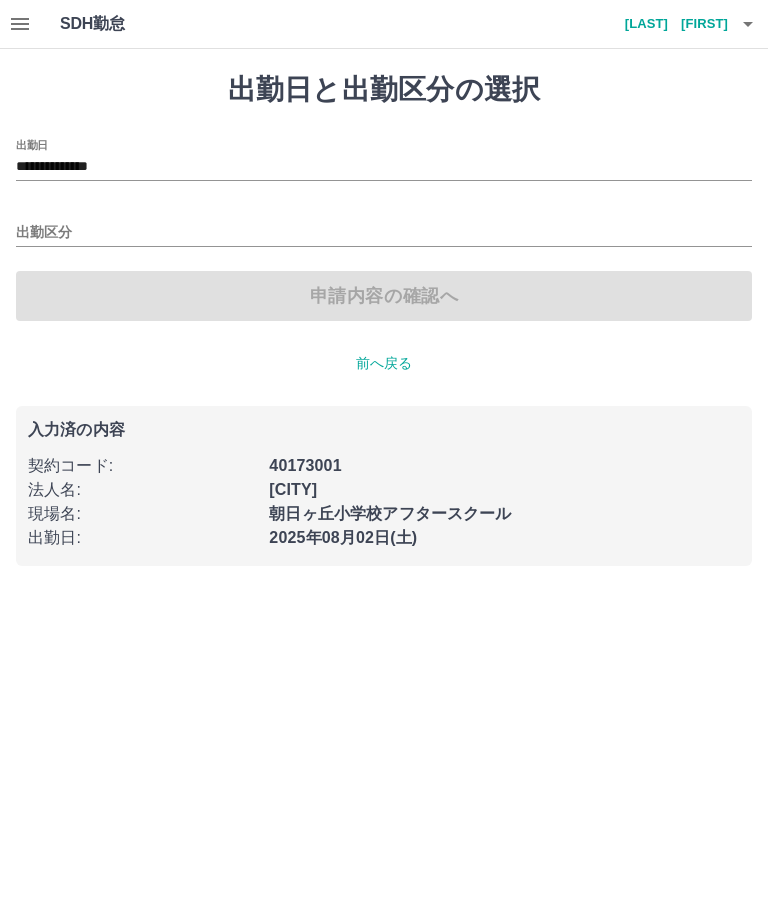 click on "**********" at bounding box center [384, 167] 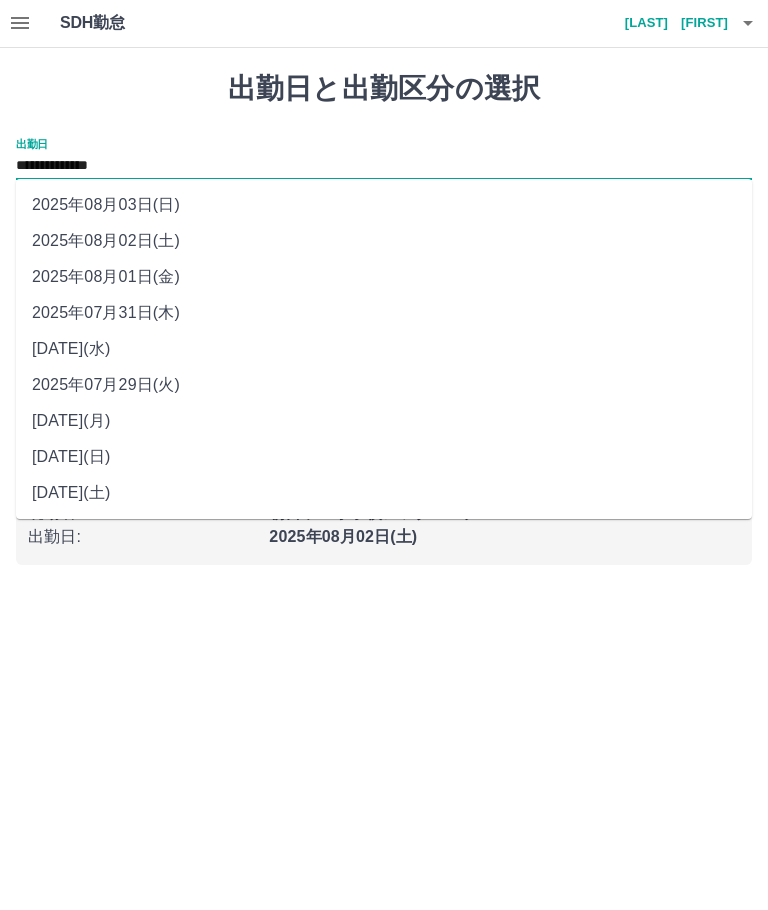 click on "[DATE](月)" at bounding box center (384, 422) 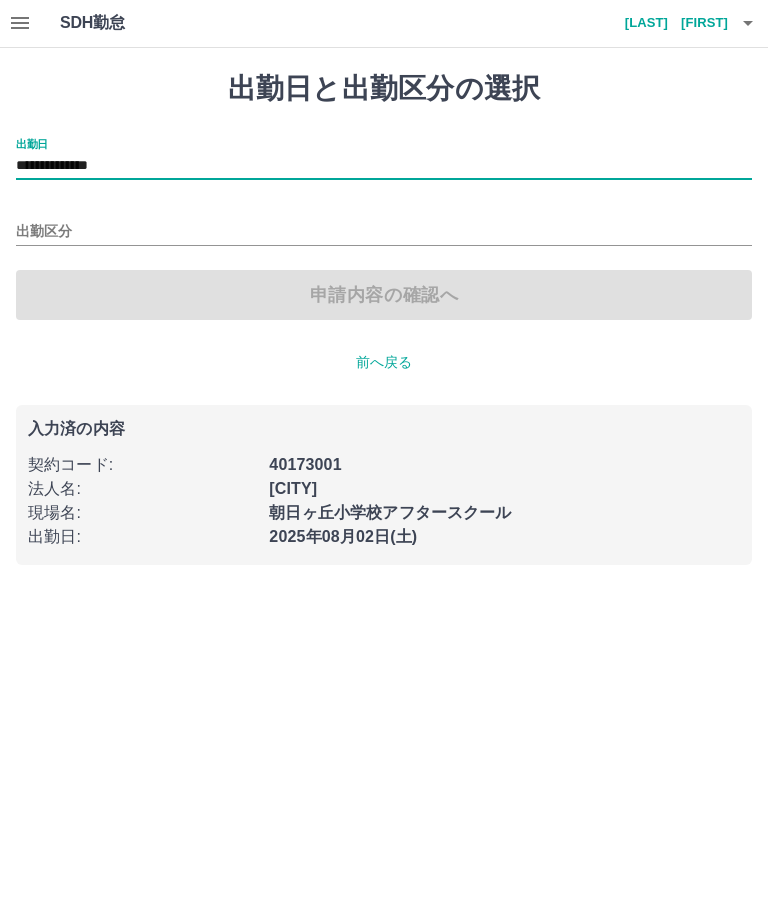 click on "出勤区分" at bounding box center [384, 233] 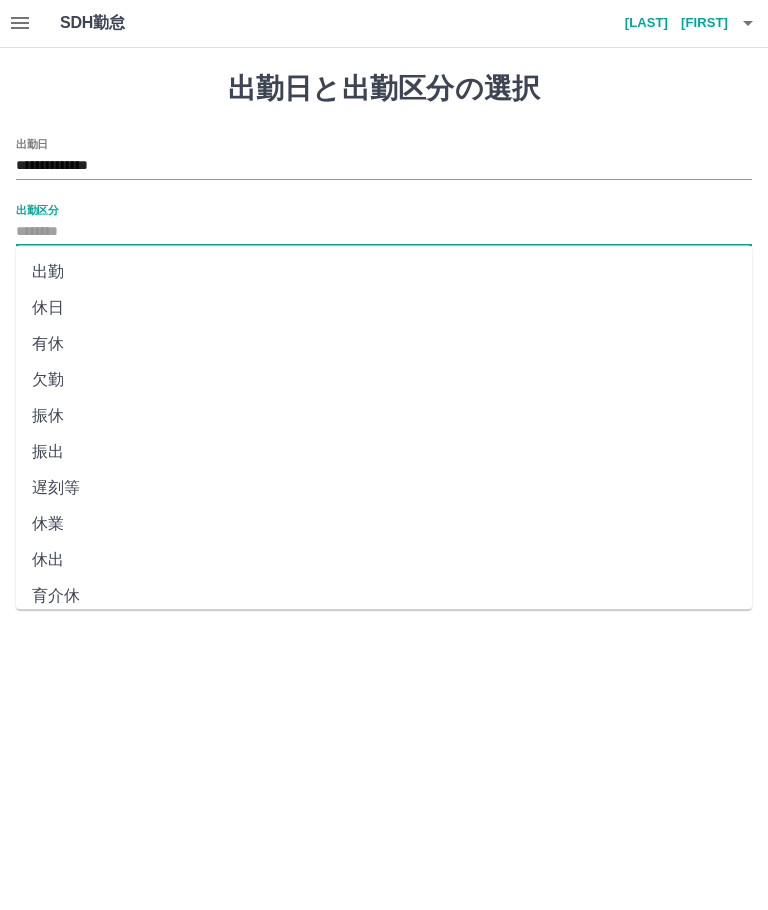 click on "出勤日" at bounding box center [32, 144] 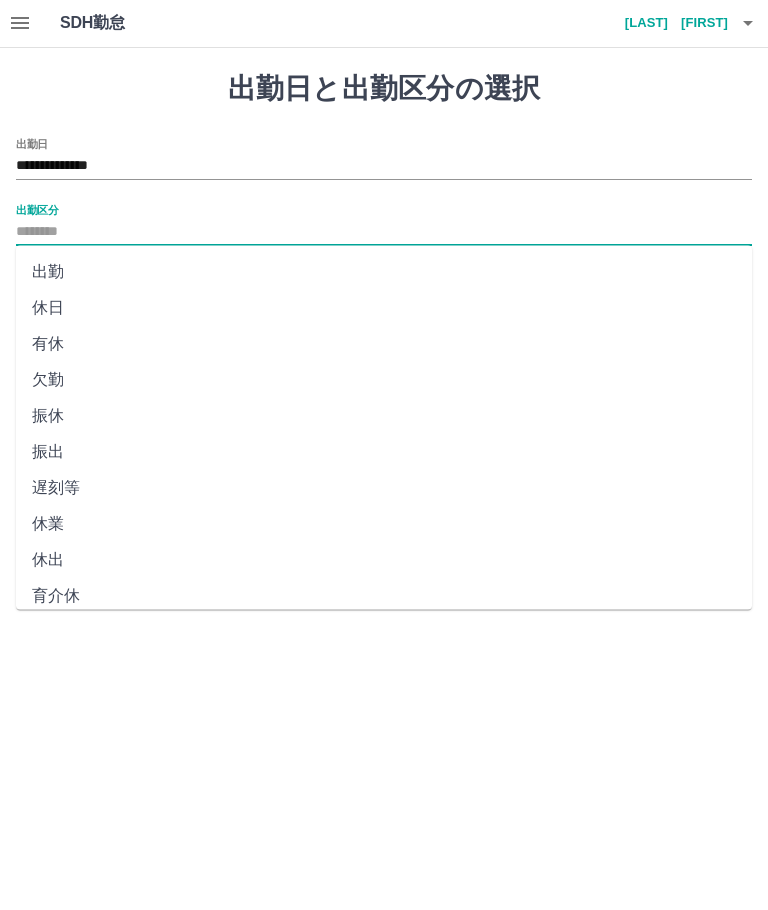 click on "**********" at bounding box center [384, 167] 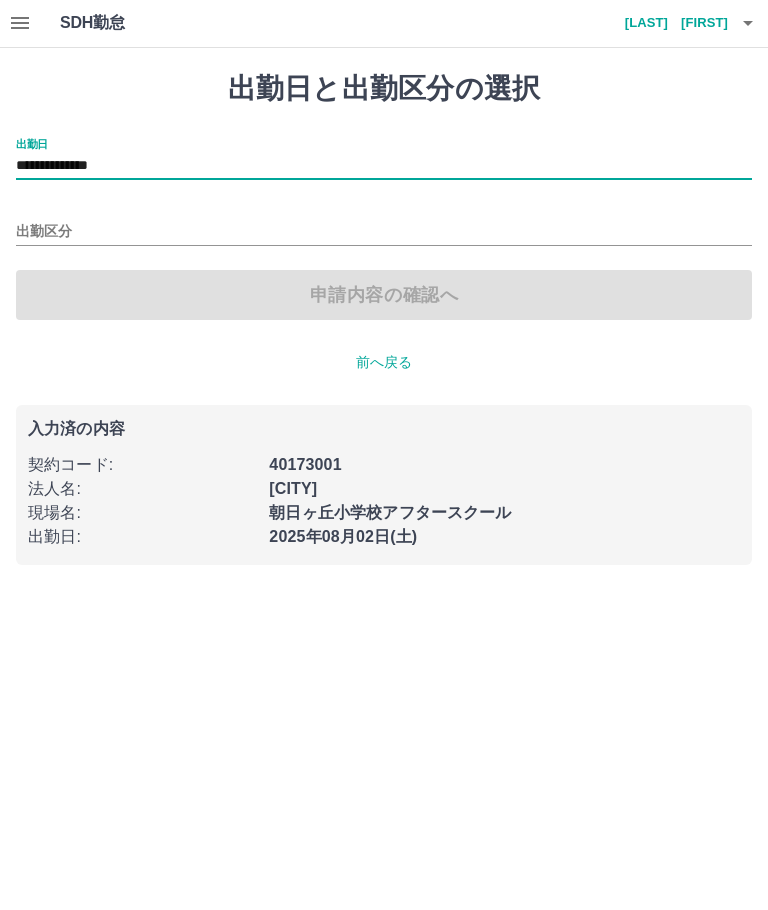 click on "**********" at bounding box center (384, 167) 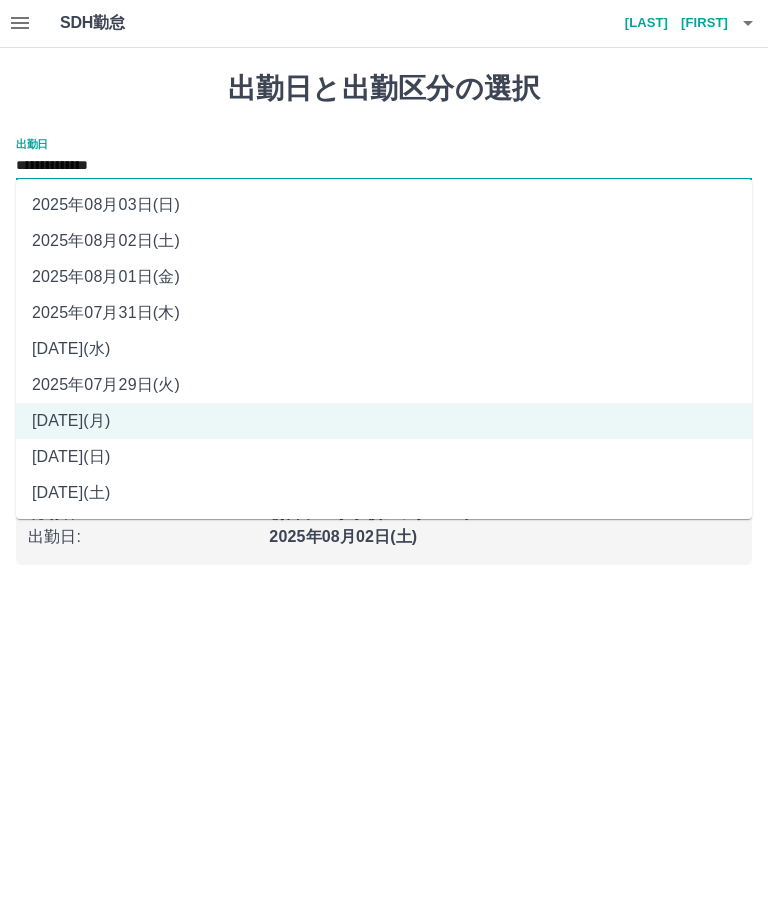 click on "[DATE](土)" at bounding box center (384, 494) 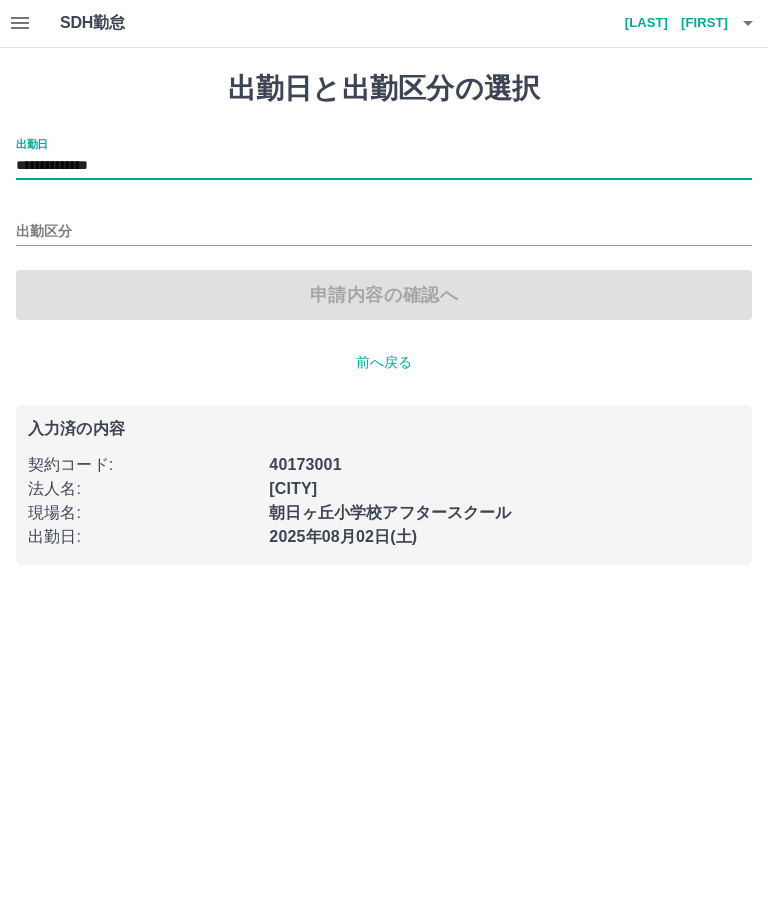 click on "出勤区分" at bounding box center [384, 233] 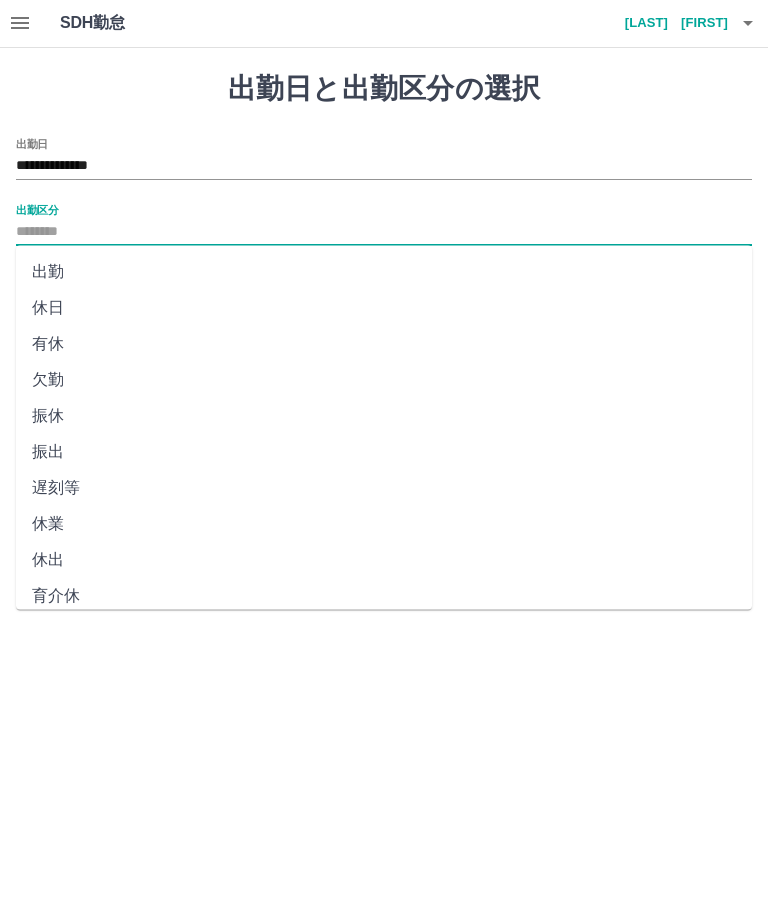 click on "出勤" at bounding box center (384, 273) 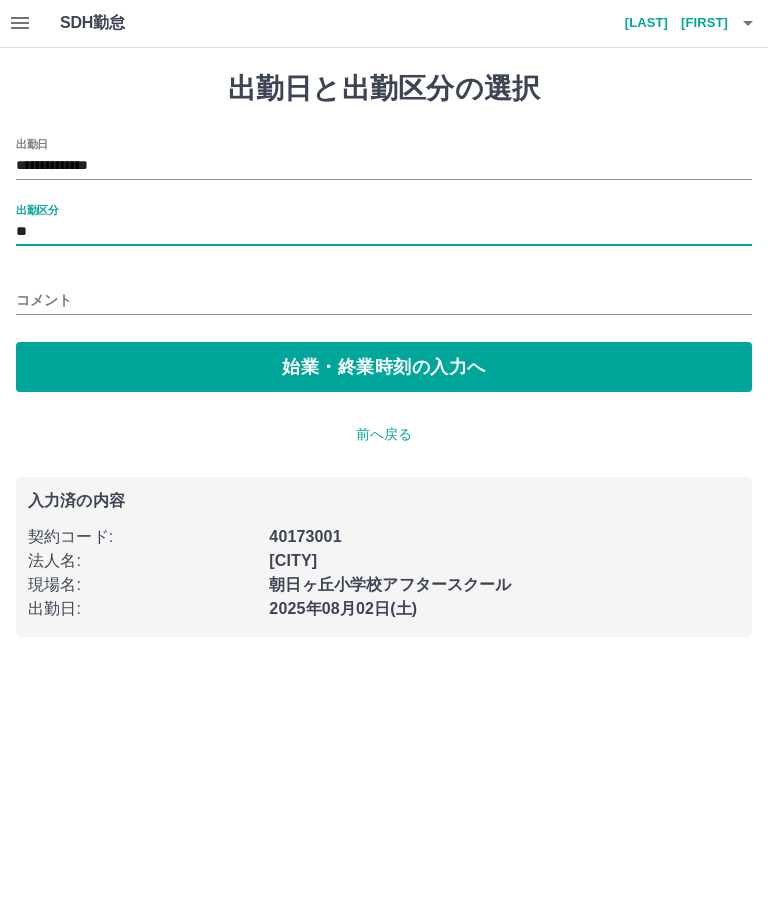 click on "始業・終業時刻の入力へ" at bounding box center (384, 368) 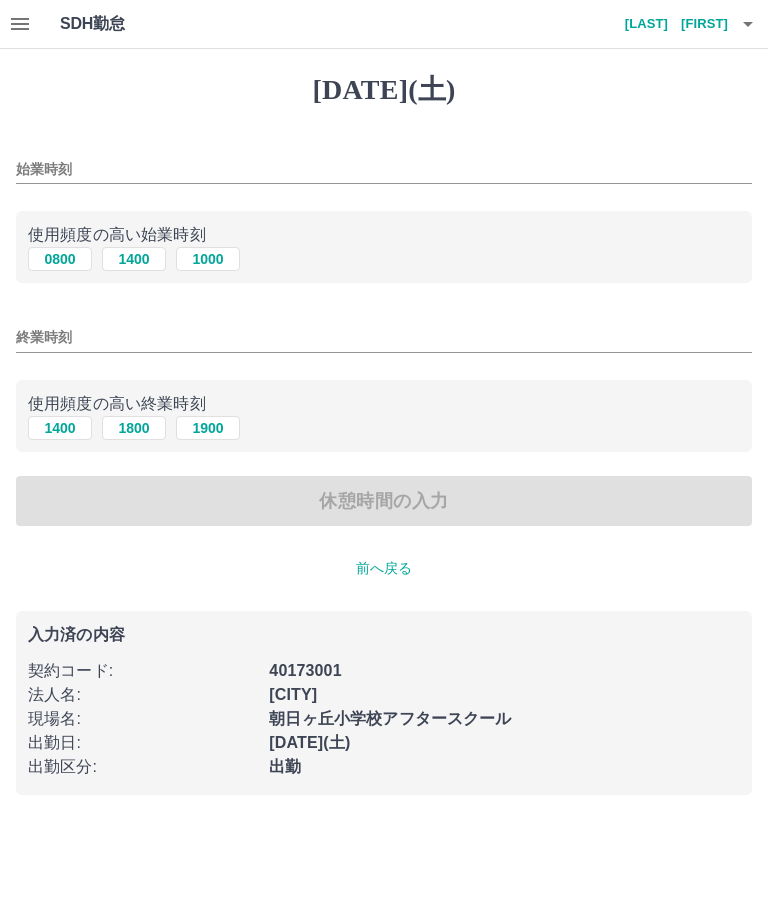 click on "0800" at bounding box center [60, 259] 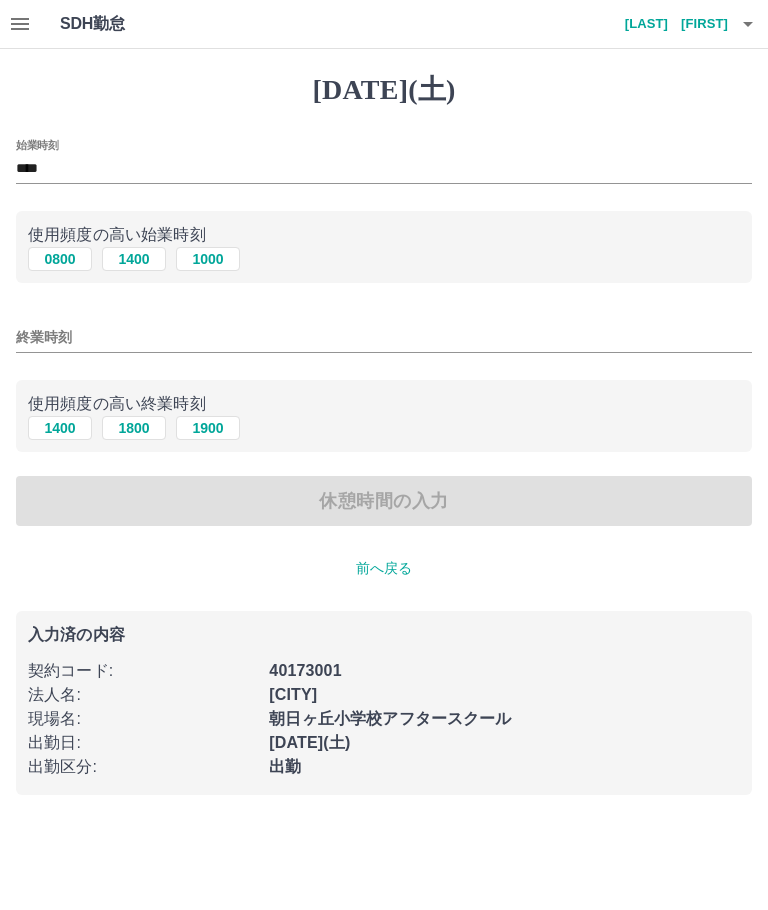 click on "1400" at bounding box center (60, 428) 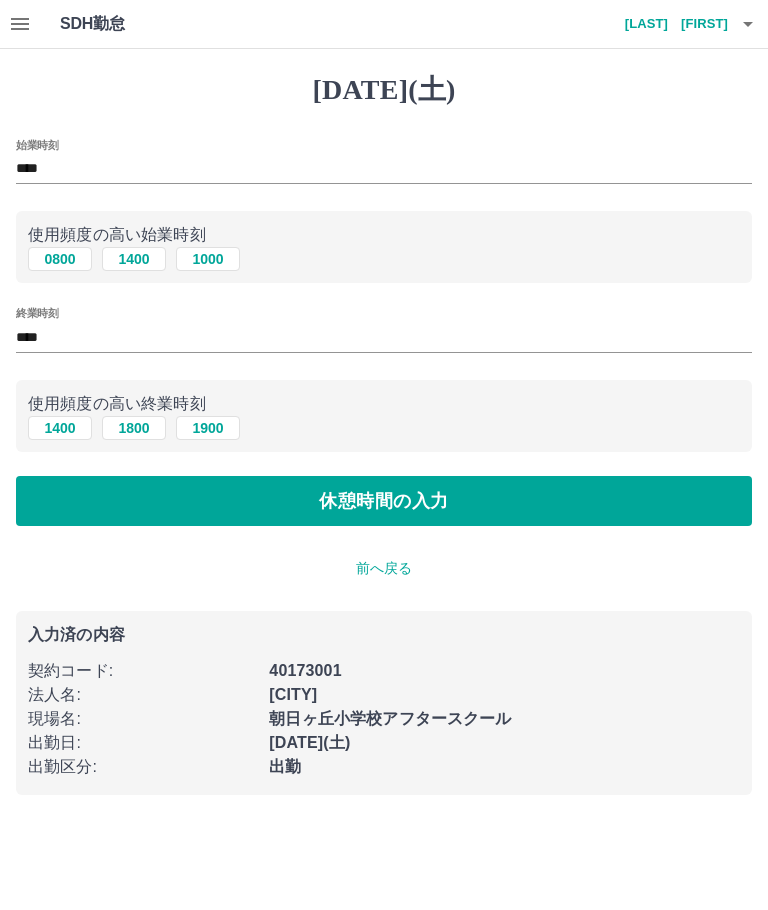 click on "休憩時間の入力" at bounding box center [384, 501] 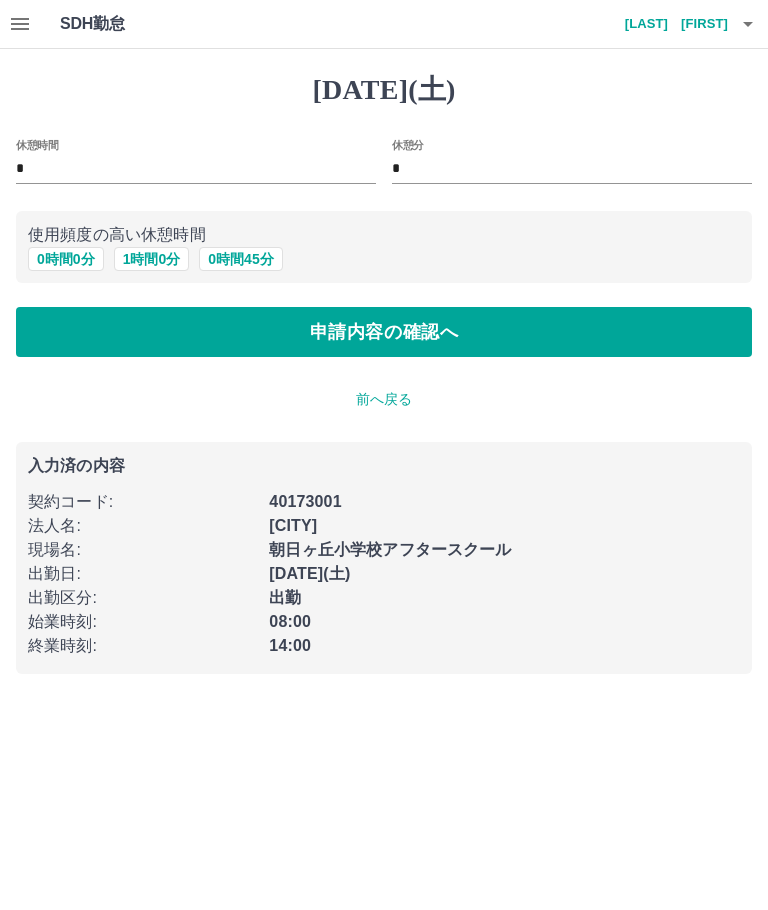 click on "0 時間 0 分" at bounding box center (66, 259) 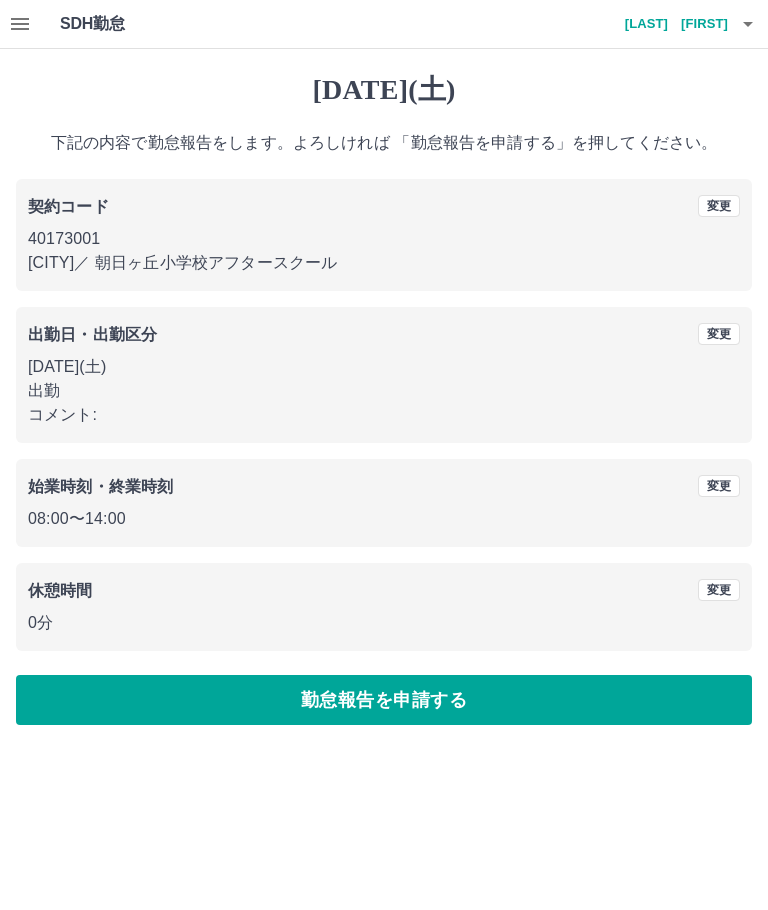 click on "勤怠報告を申請する" at bounding box center (384, 700) 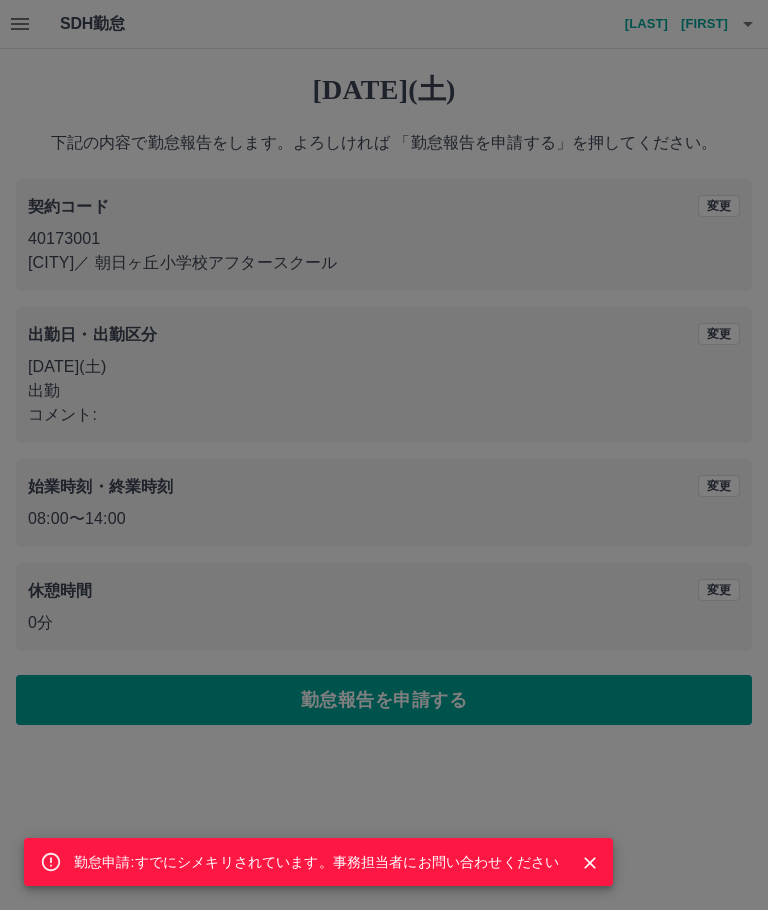 click 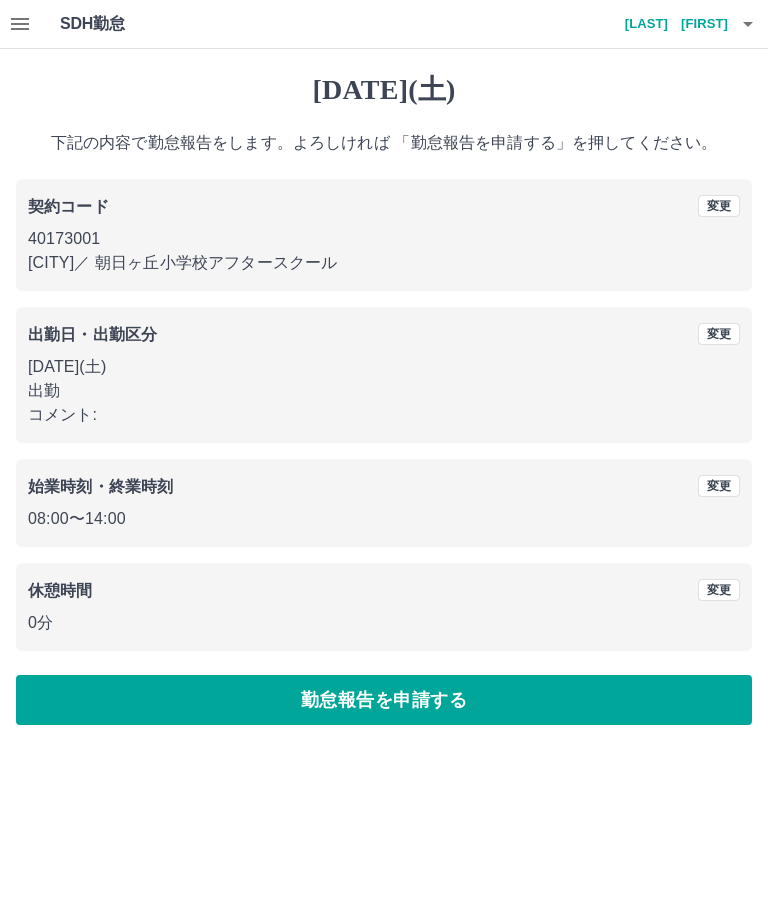 click 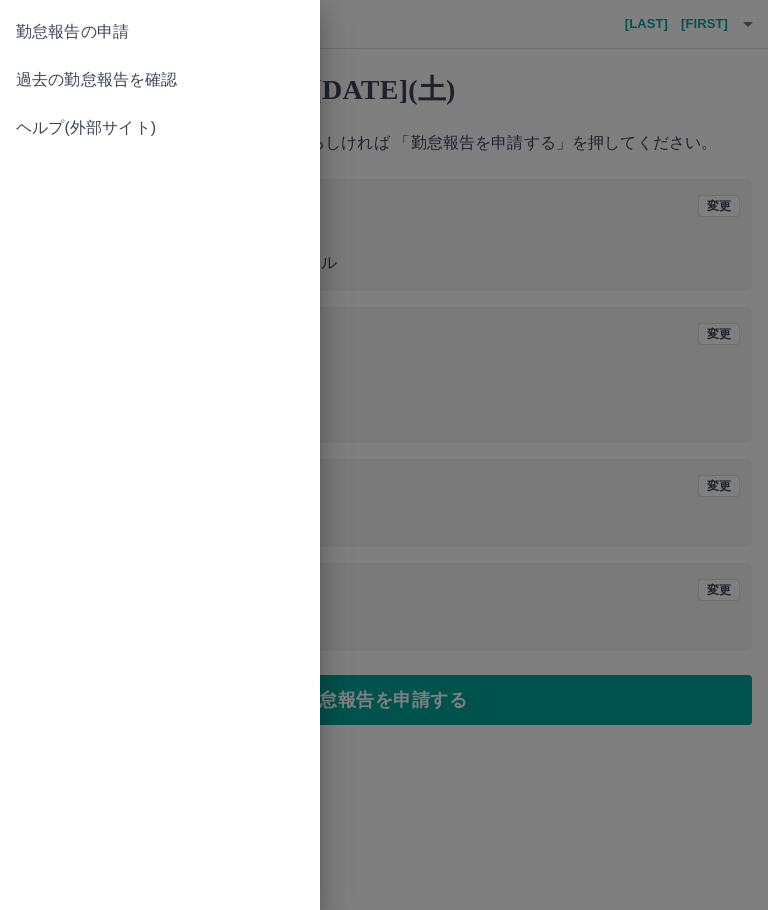 click on "過去の勤怠報告を確認" at bounding box center [160, 80] 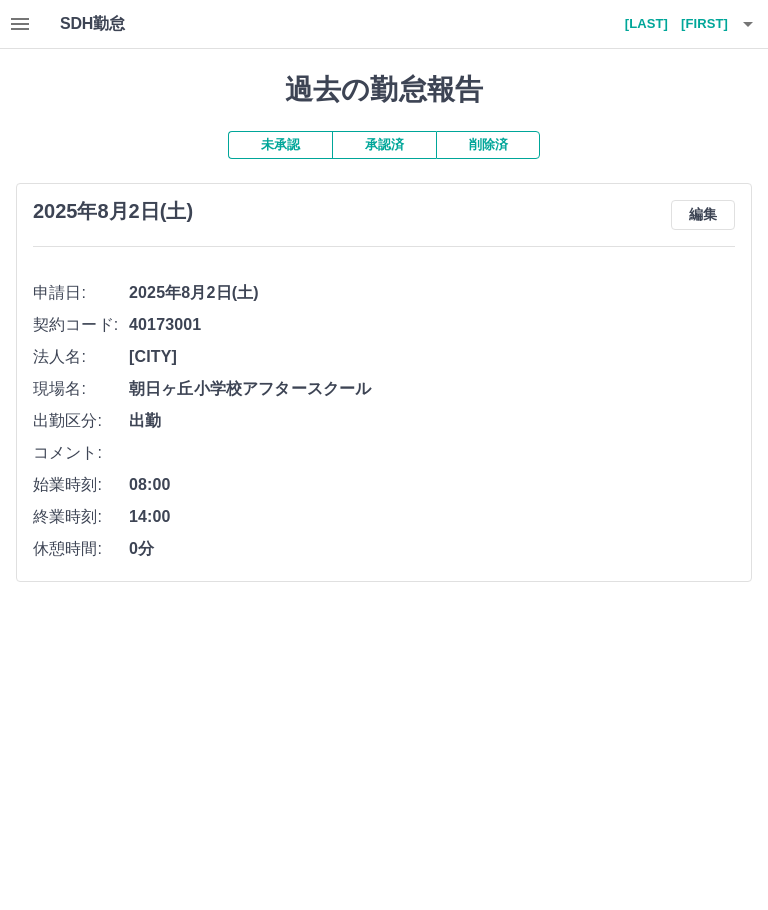 click 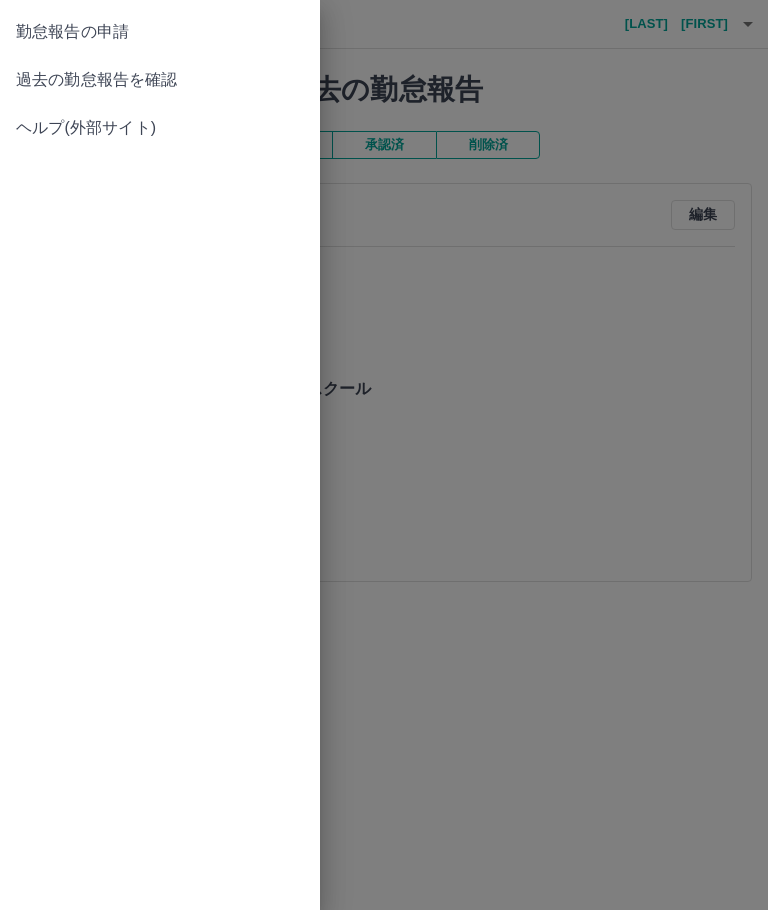 click on "過去の勤怠報告を確認" at bounding box center (160, 80) 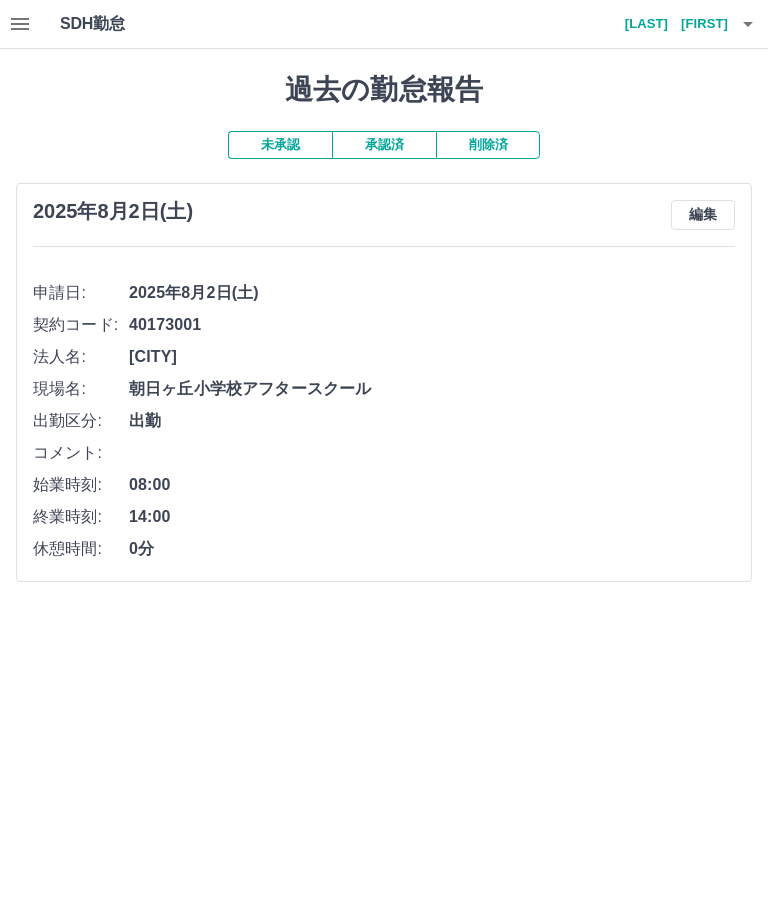 click on "未承認 承認済 削除済 [DATE](土) 編集 申請日: [DATE](土) 契約コード: 40173001 法人名: [COMPANY_NAME] 現場名: 朝日ヶ丘小学校アフタースクール 出勤区分: 出勤 コメント: 始業時刻: 08:00 終業時刻: 14:00 休憩時間: 0分" at bounding box center [384, 356] 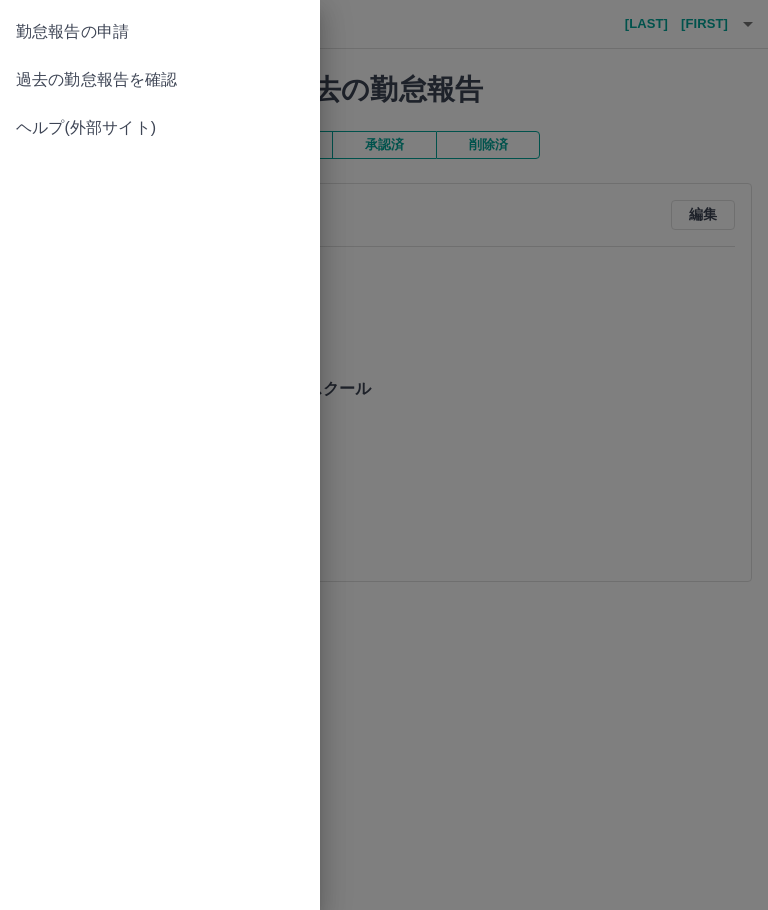 click on "勤怠報告の申請" at bounding box center [160, 32] 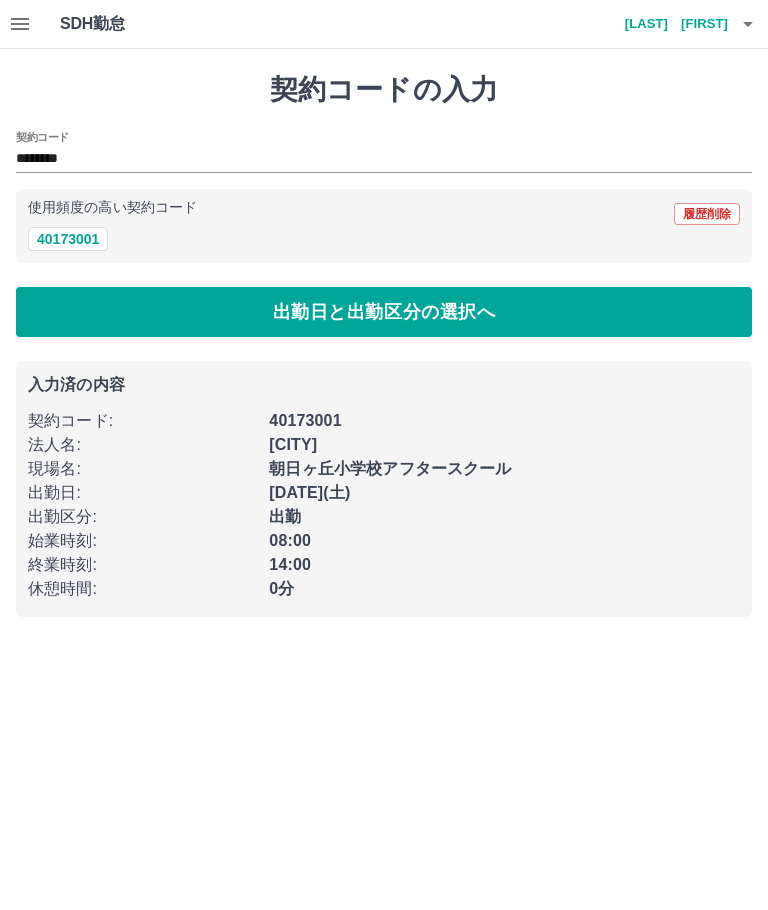 click 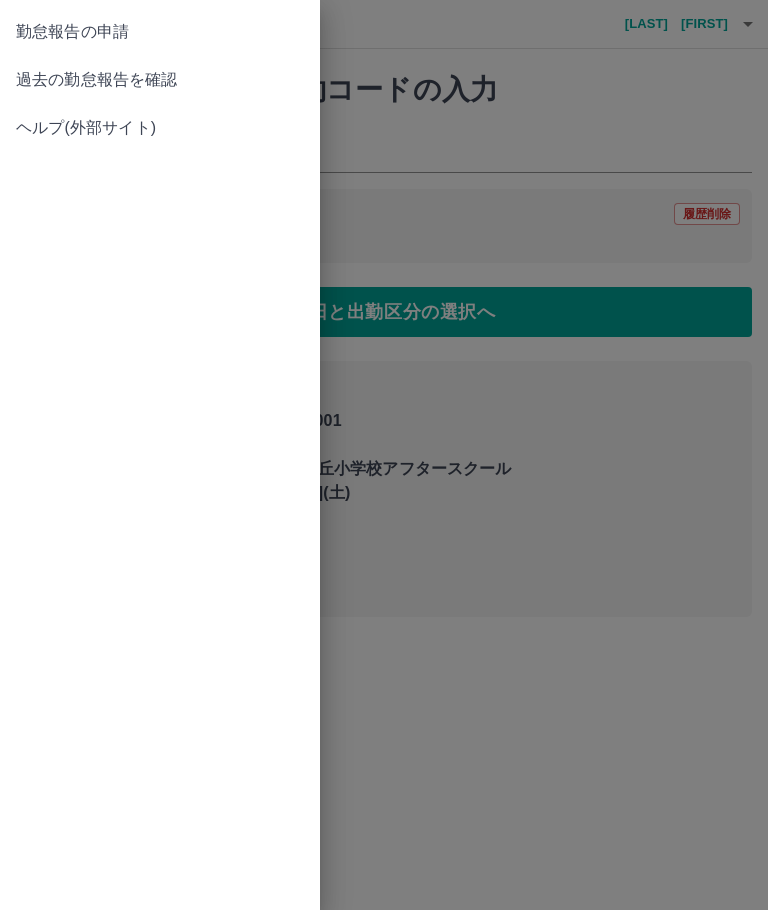 click on "勤怠報告の申請" at bounding box center [160, 32] 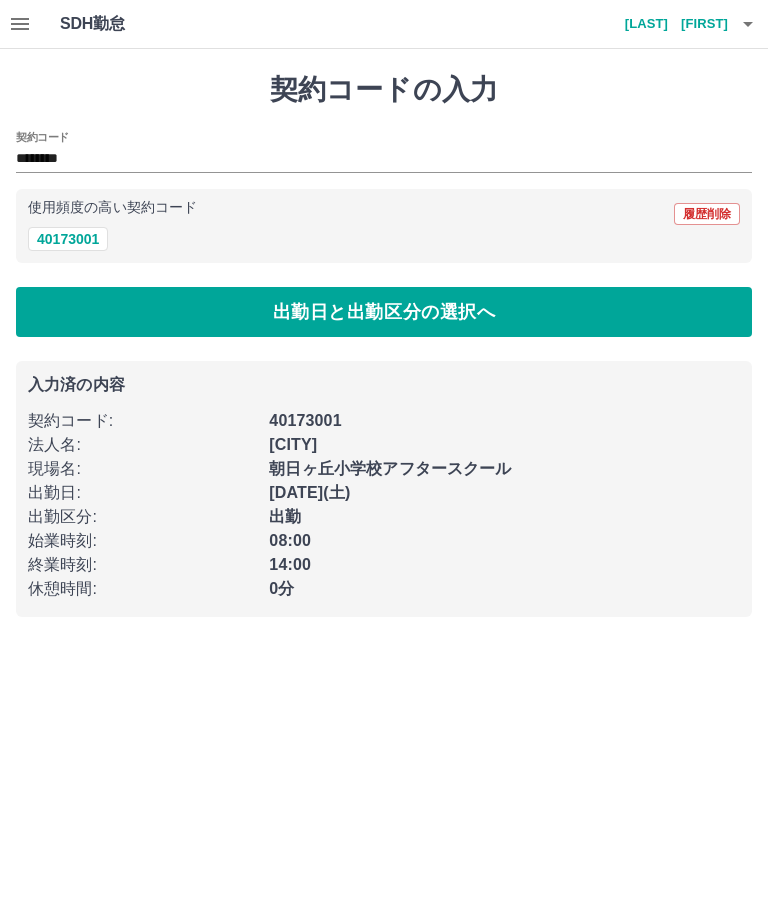 click on "出勤日と出勤区分の選択へ" at bounding box center (384, 312) 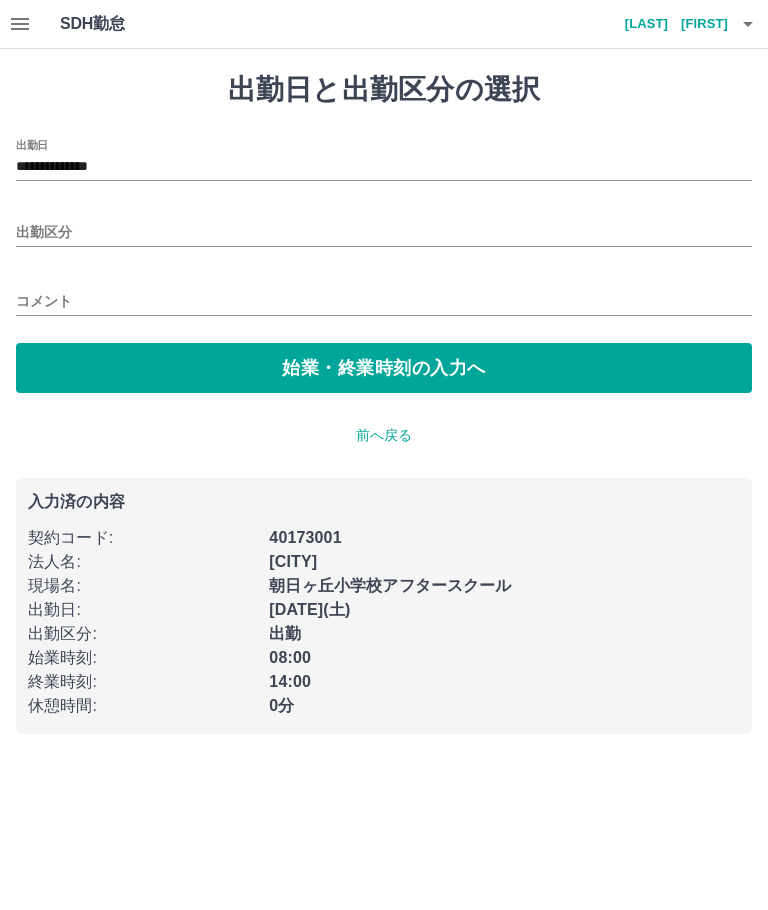 type on "**********" 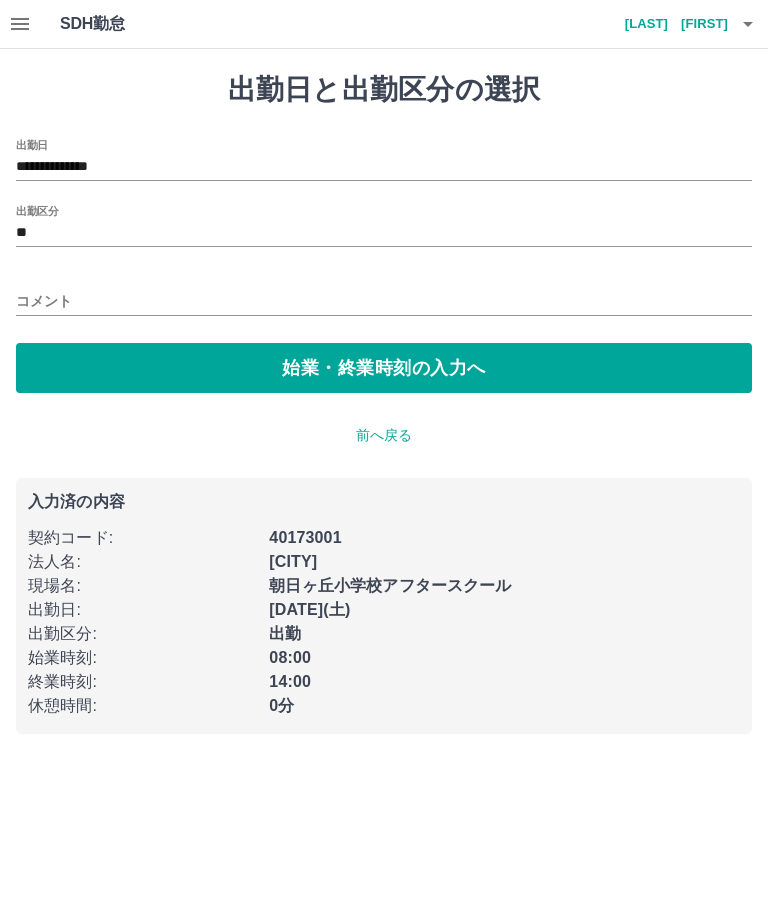 click on "始業・終業時刻の入力へ" at bounding box center [384, 368] 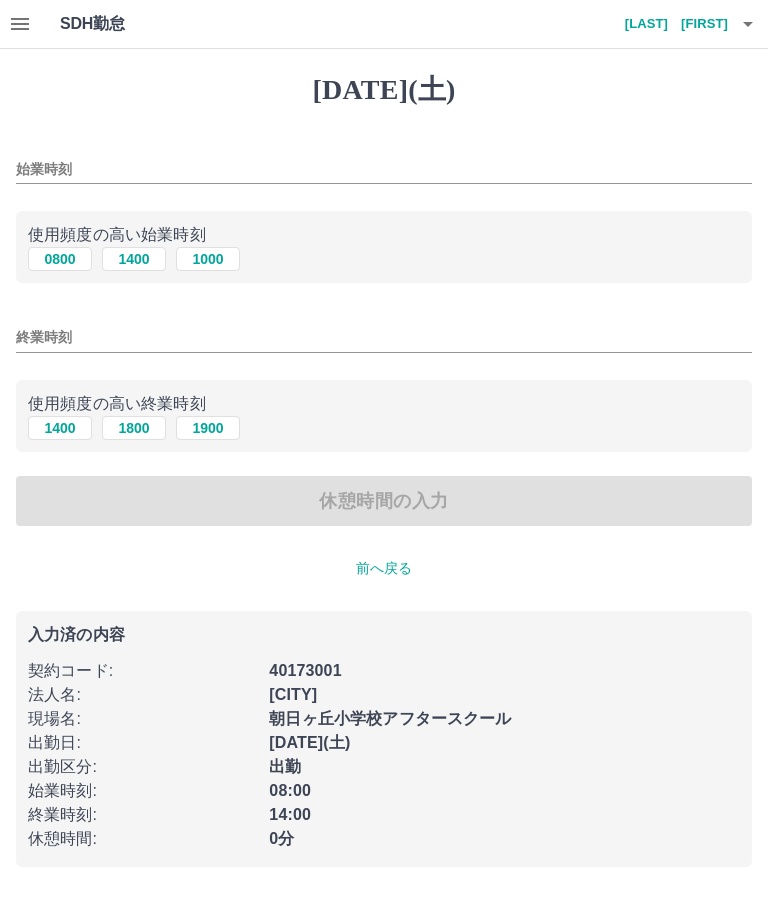 type on "****" 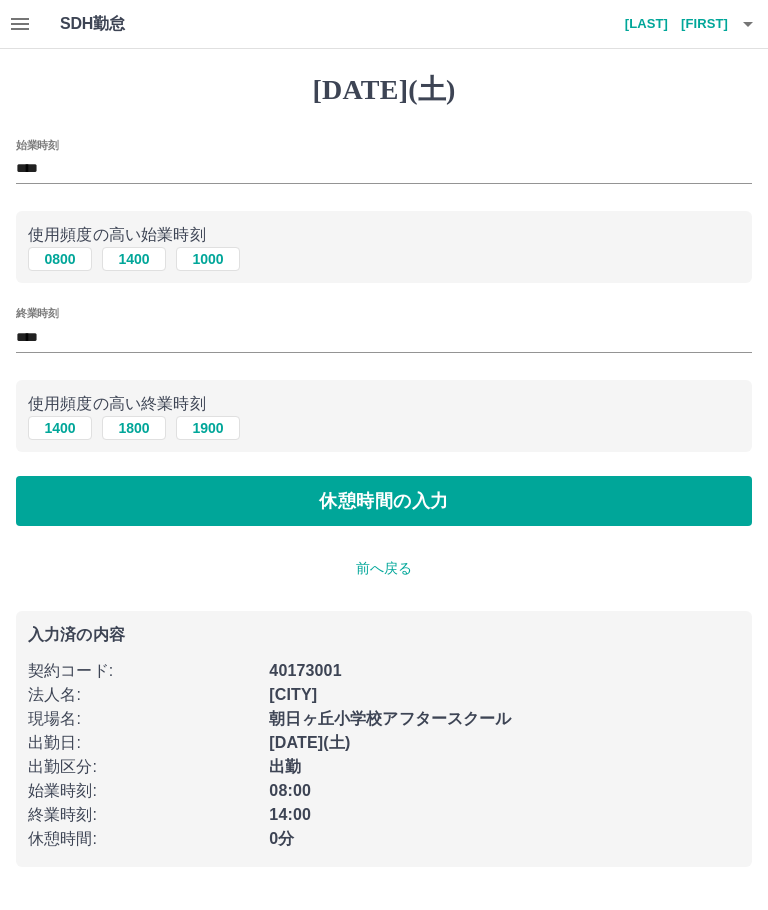 click on "休憩時間の入力" at bounding box center [384, 501] 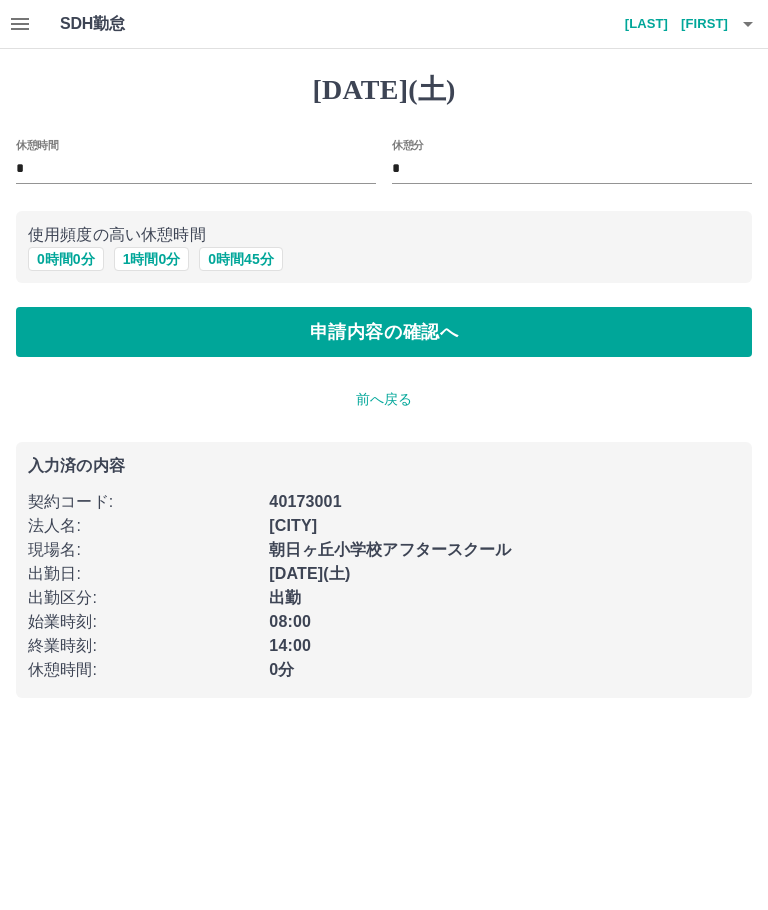 click on "申請内容の確認へ" at bounding box center [384, 332] 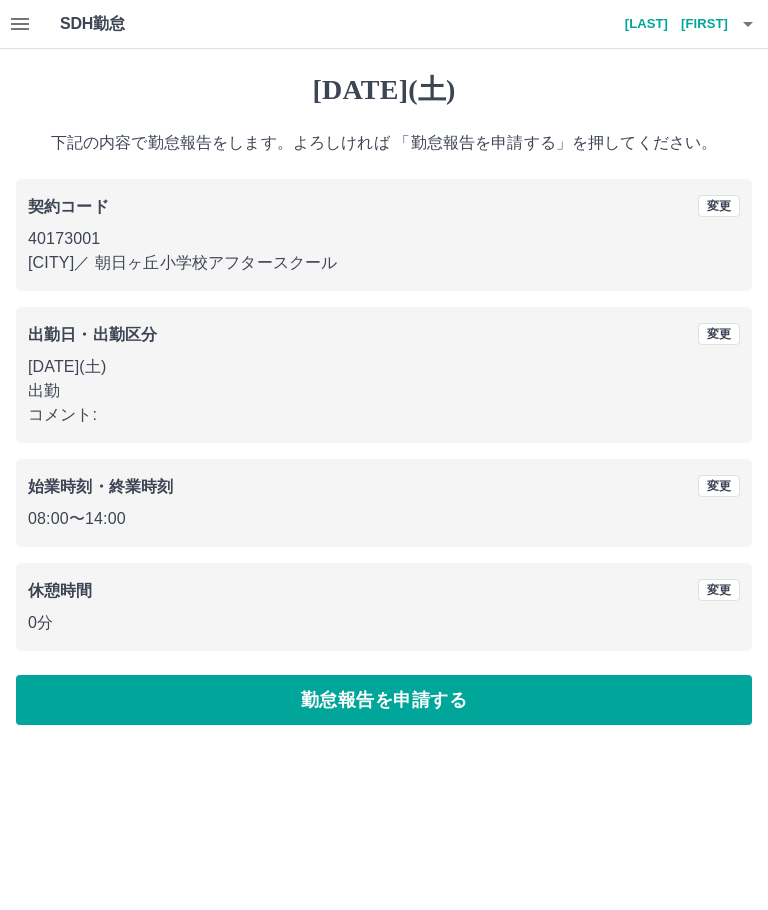click on "勤怠報告を申請する" at bounding box center (384, 700) 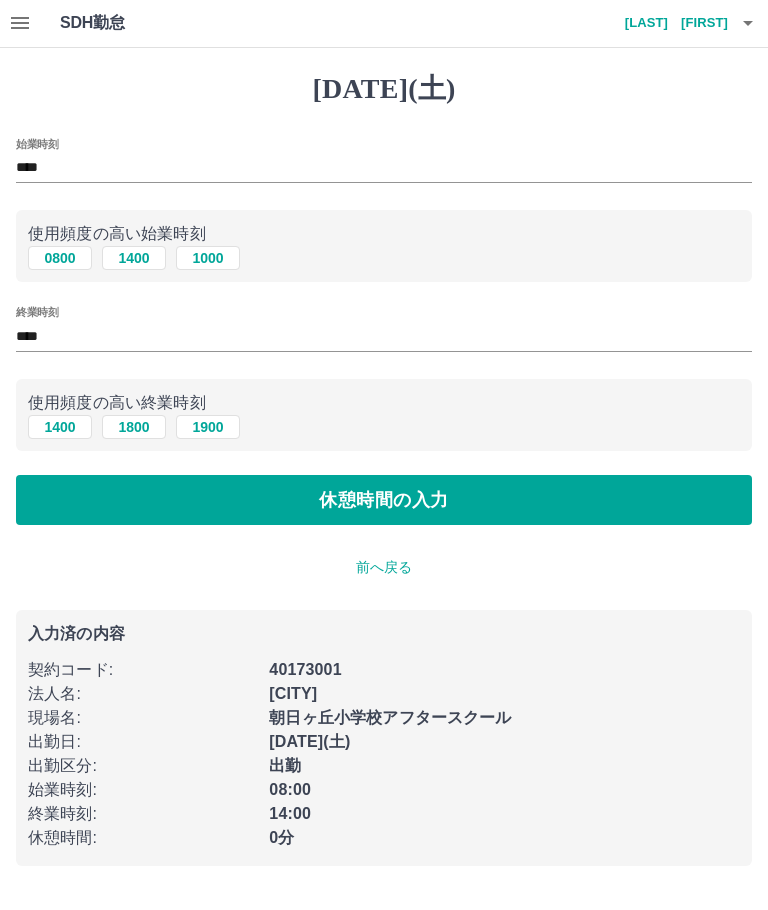 click on "[DATE](土) 始業時刻 **** 使用頻度の高い始業時刻 0800 1400 1000 終業時刻 **** 使用頻度の高い終業時刻 1400 1800 1900 休憩時間の入力 前へ戻る 入力済の内容 契約コード : 40173001 法人名 : [COMPANY_NAME] 現場名 : 朝日ヶ丘小学校アフタースクール 出勤日 : [DATE](土) 出勤区分 : 出勤 始業時刻 : 08:00 終業時刻 : 14:00 休憩時間 : 0分" at bounding box center [384, 470] 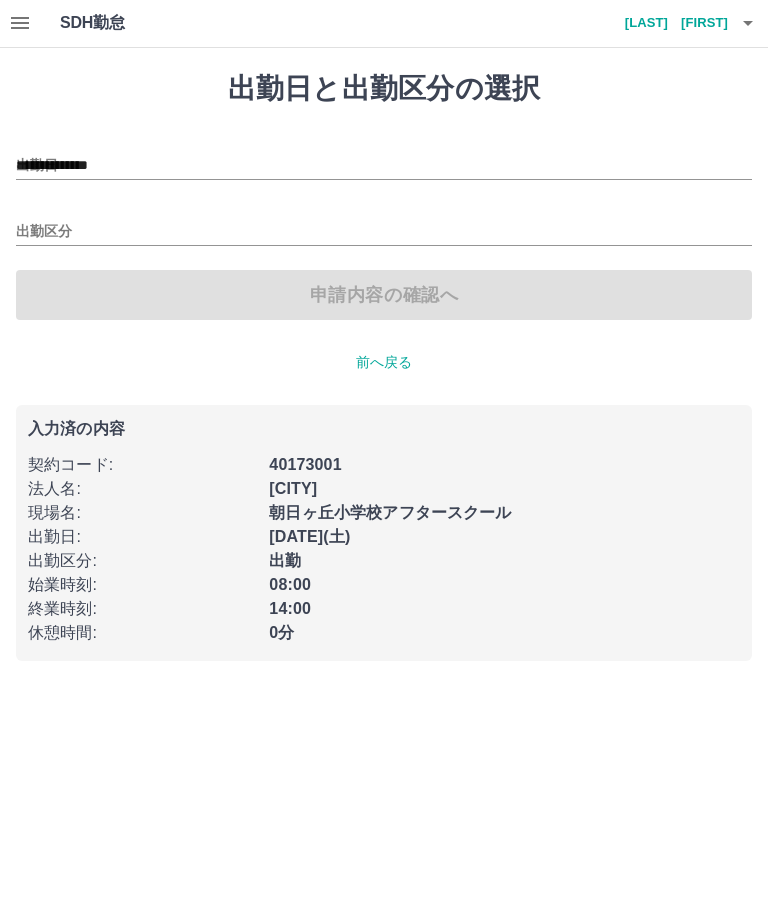type on "**********" 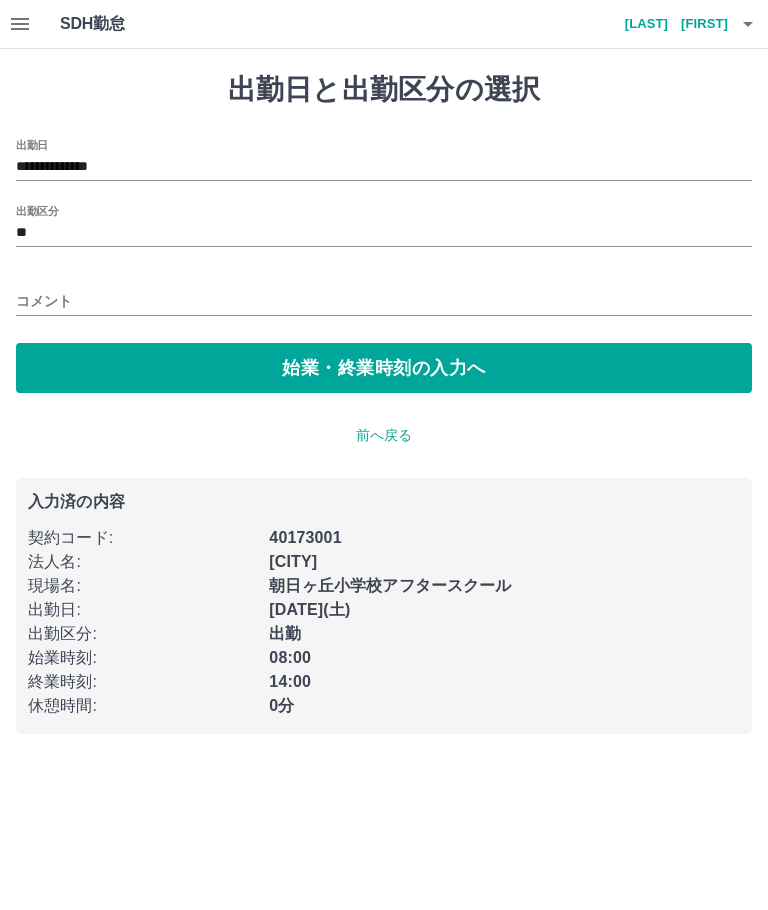 click 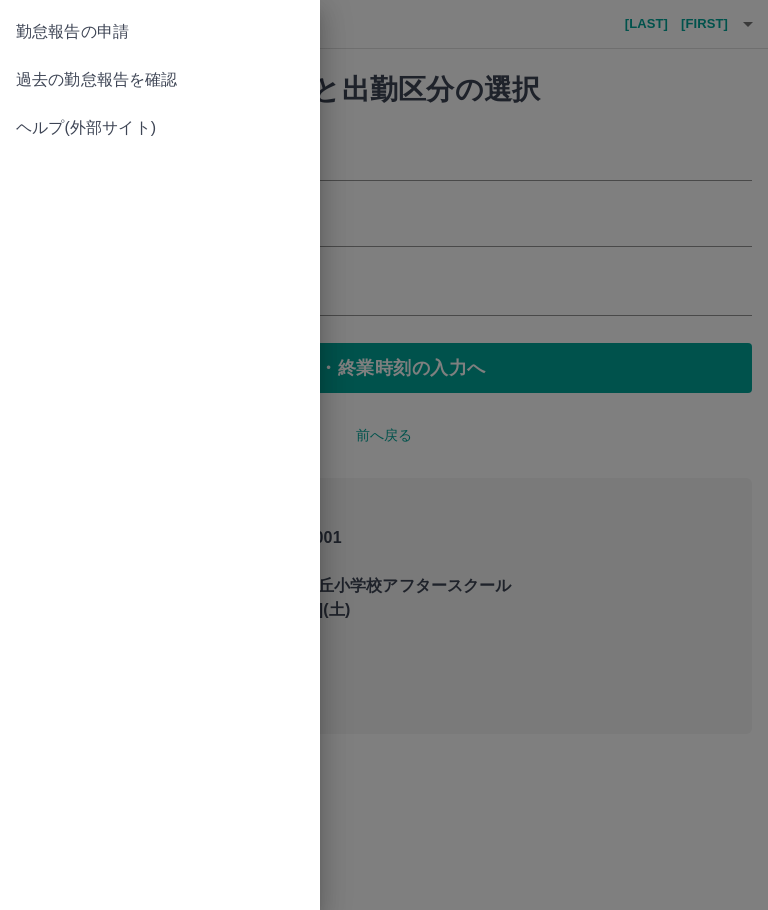 click on "勤怠報告の申請" at bounding box center (160, 32) 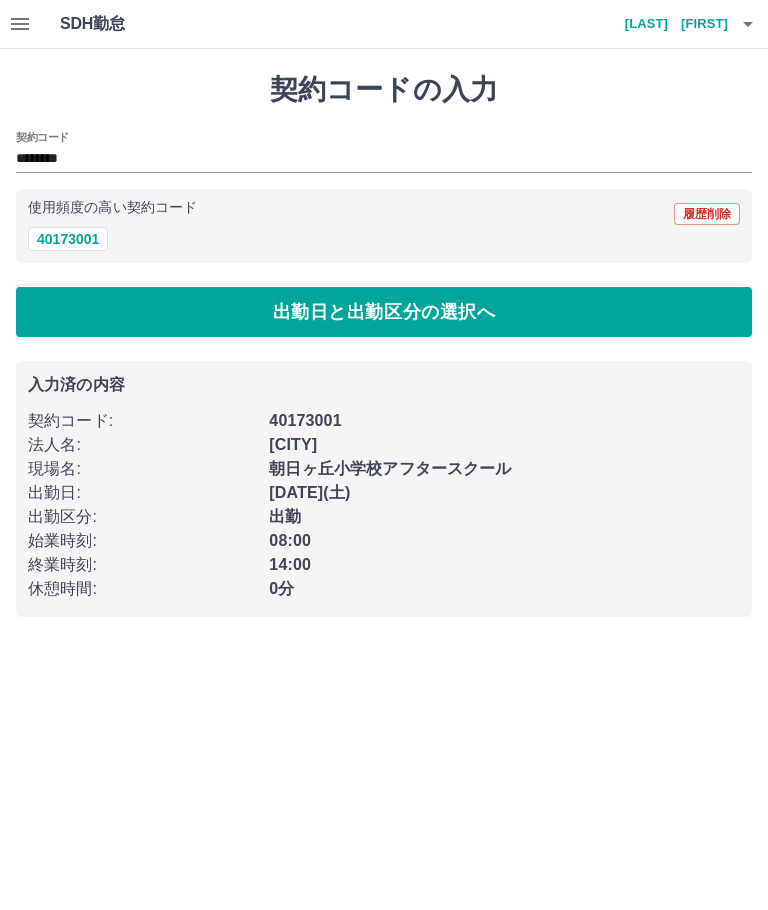 click 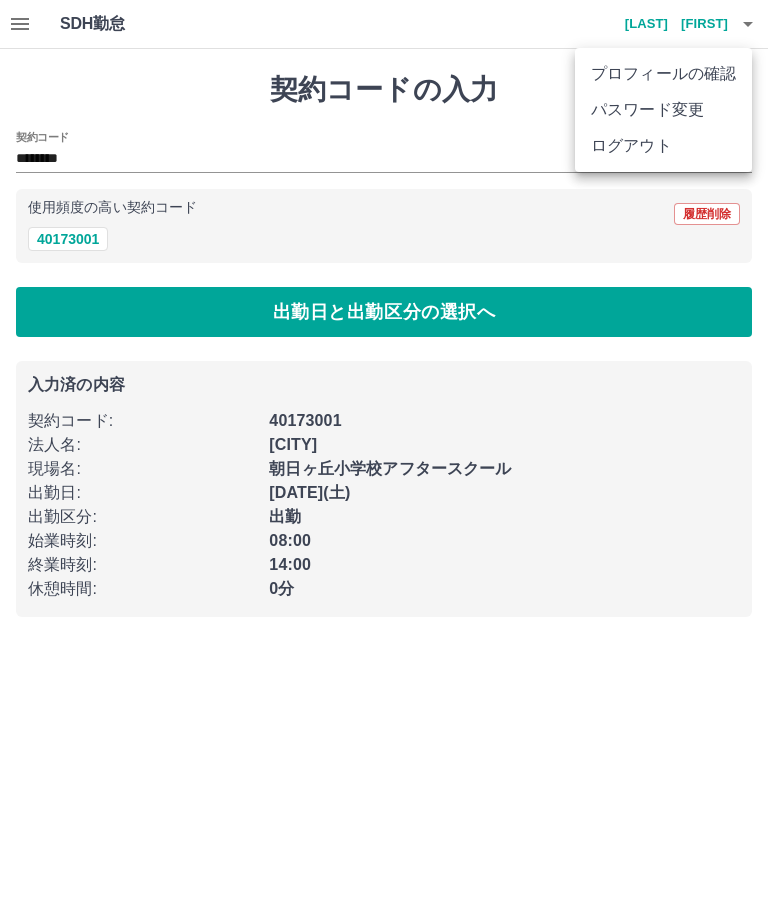 click on "ログアウト" at bounding box center [663, 146] 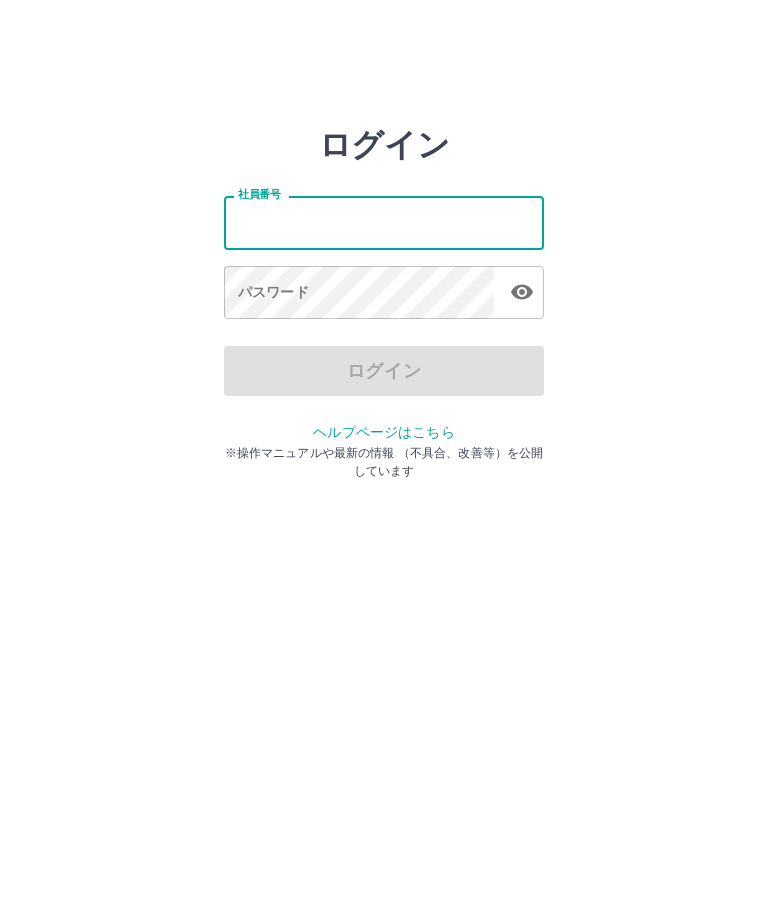 scroll, scrollTop: 0, scrollLeft: 0, axis: both 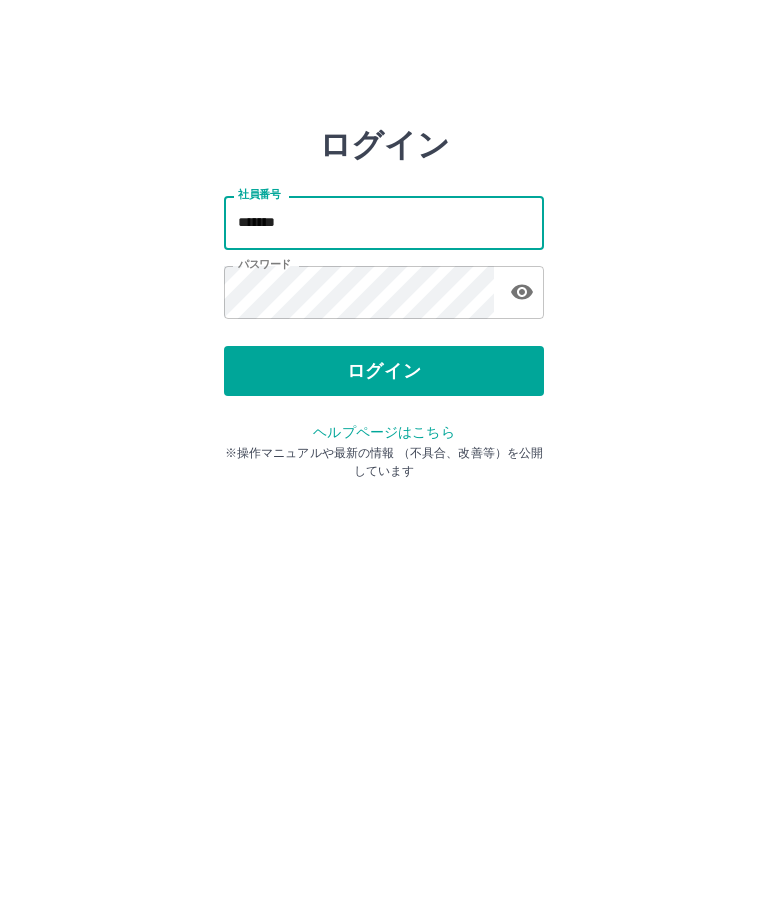 click on "ログイン" at bounding box center (384, 371) 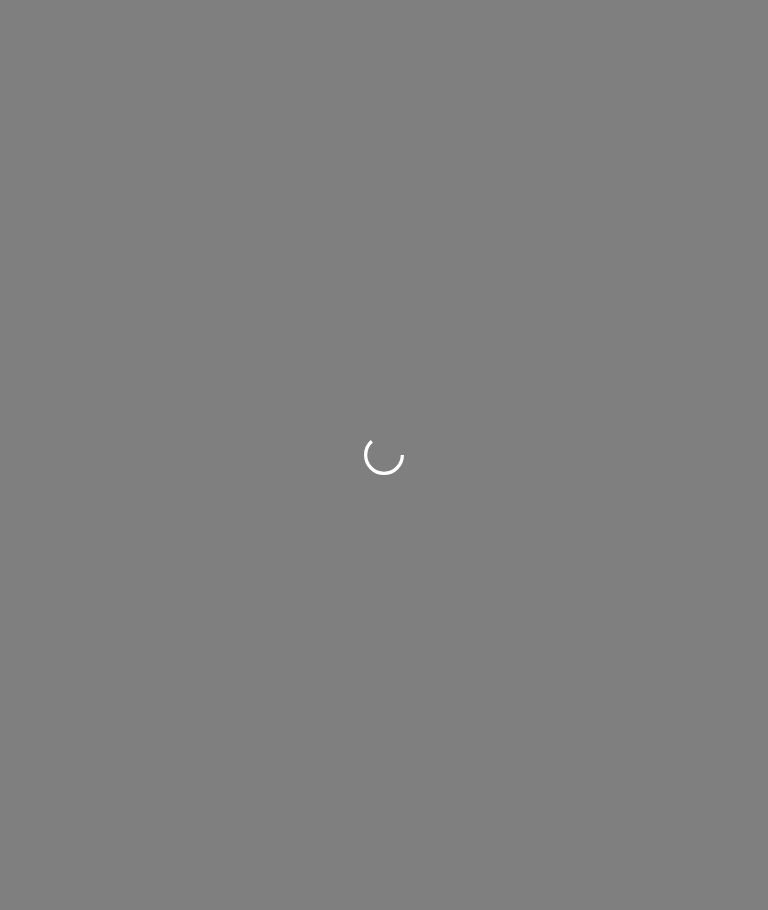 scroll, scrollTop: 0, scrollLeft: 0, axis: both 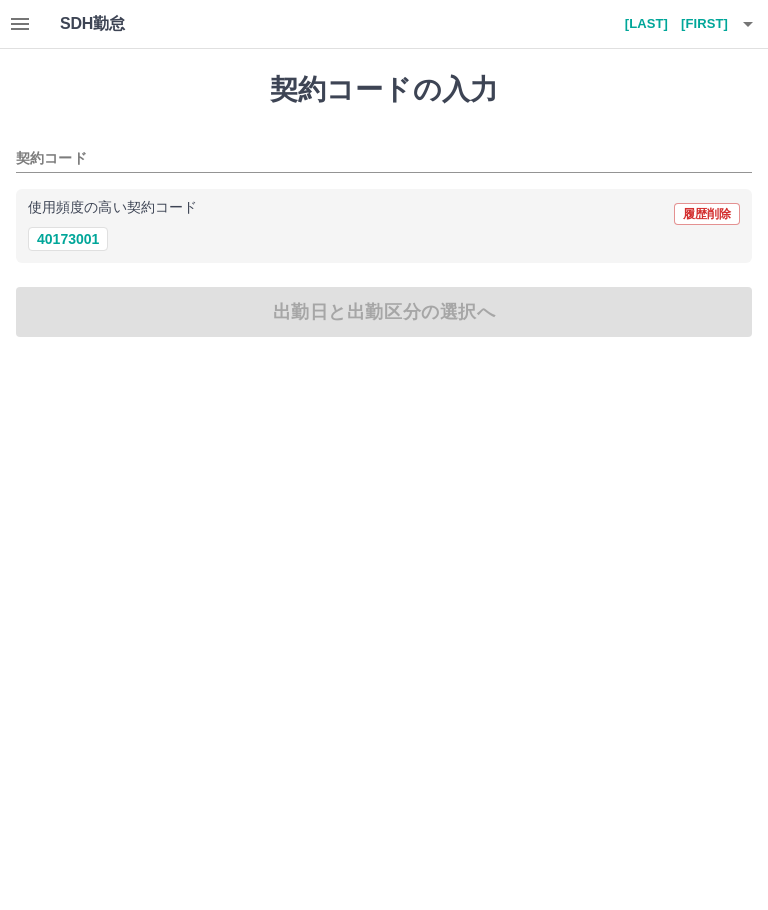 click on "40173001" at bounding box center [68, 239] 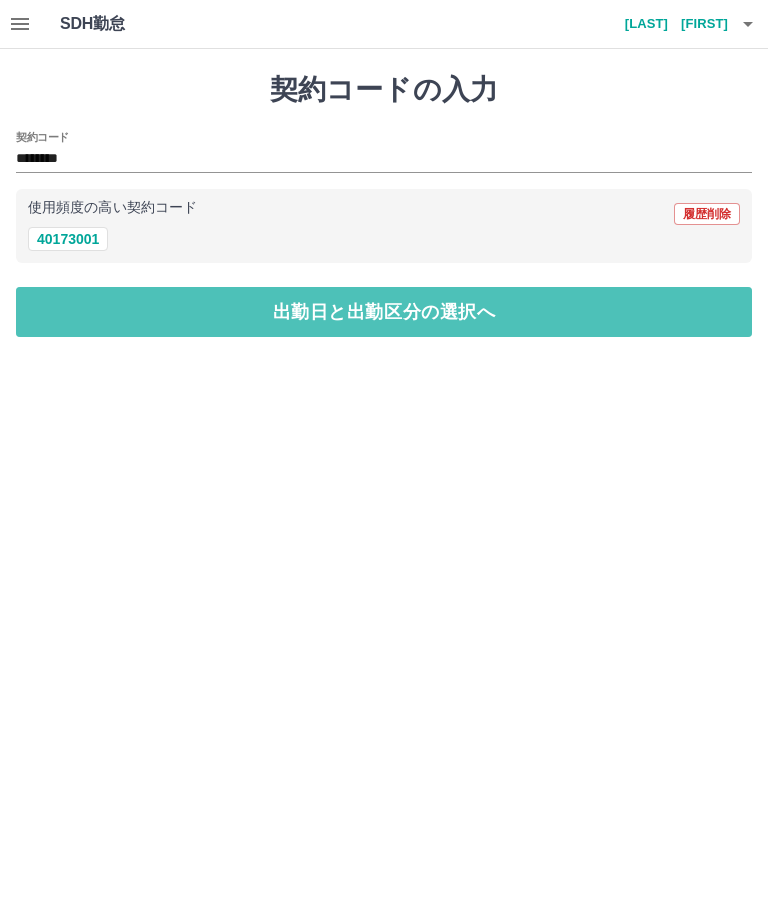 click on "出勤日と出勤区分の選択へ" at bounding box center [384, 312] 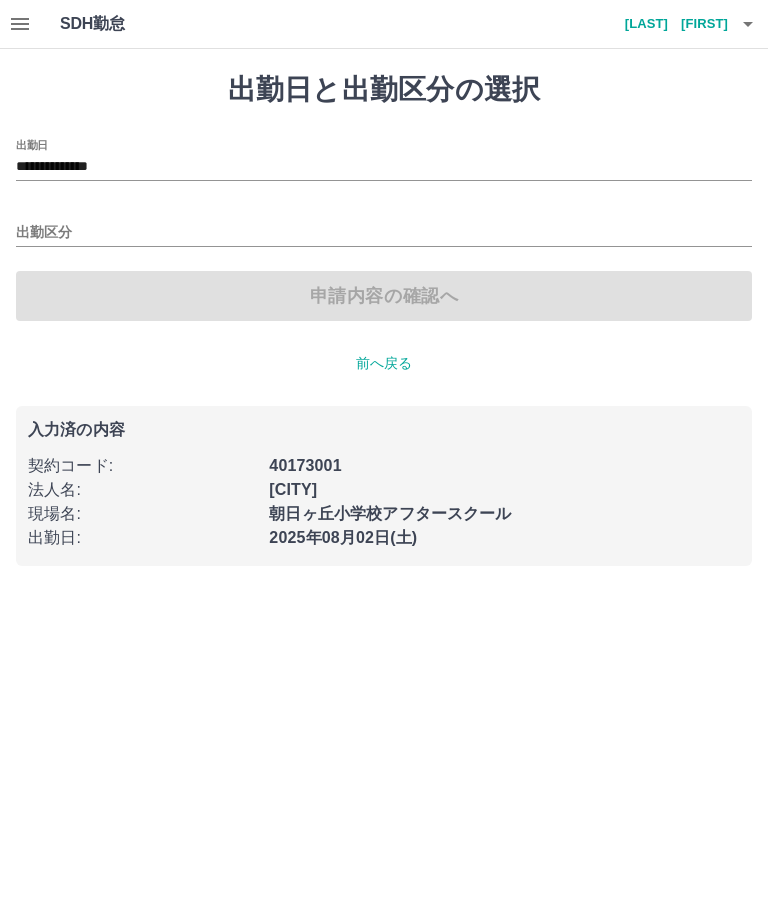click on "**********" at bounding box center (384, 167) 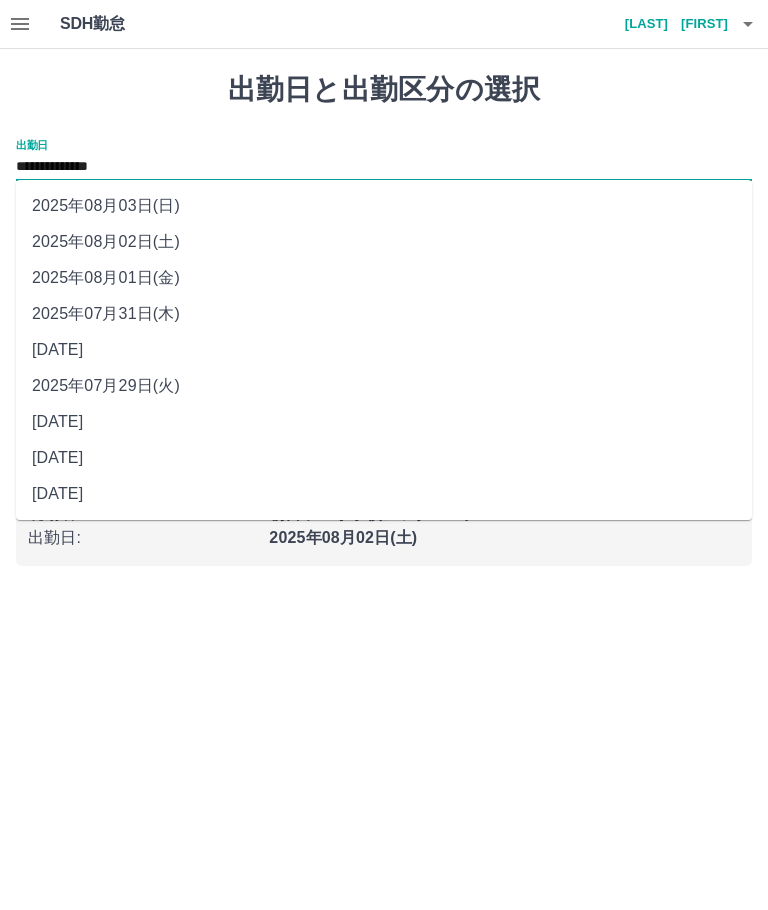 click on "2025年08月02日(土)" at bounding box center (384, 242) 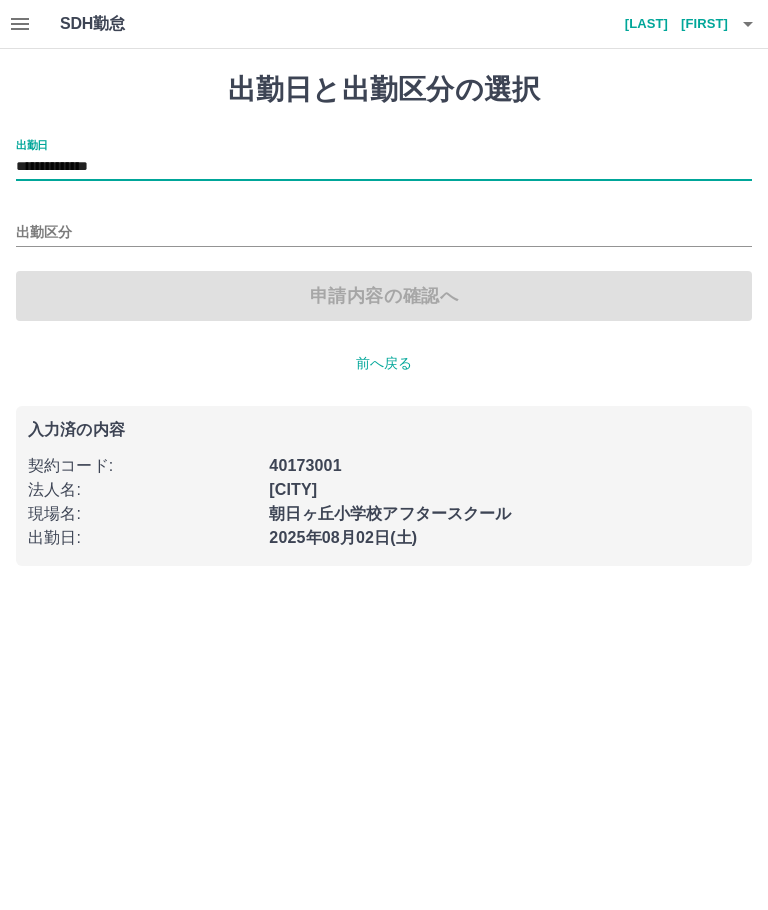 click on "出勤区分" at bounding box center (384, 233) 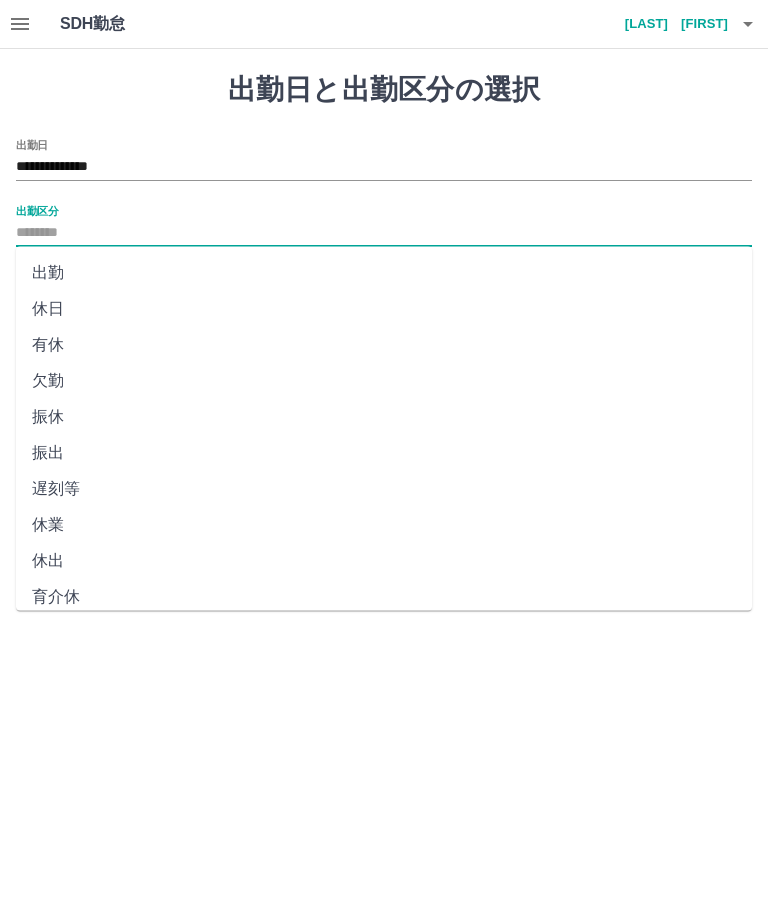 click on "出勤" at bounding box center [384, 273] 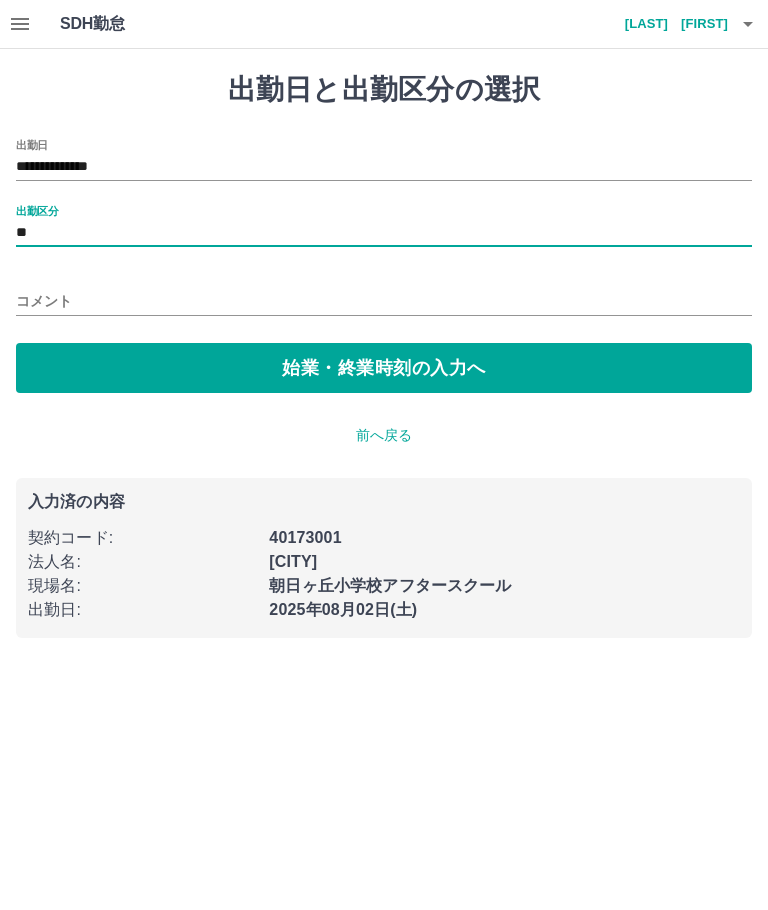 click 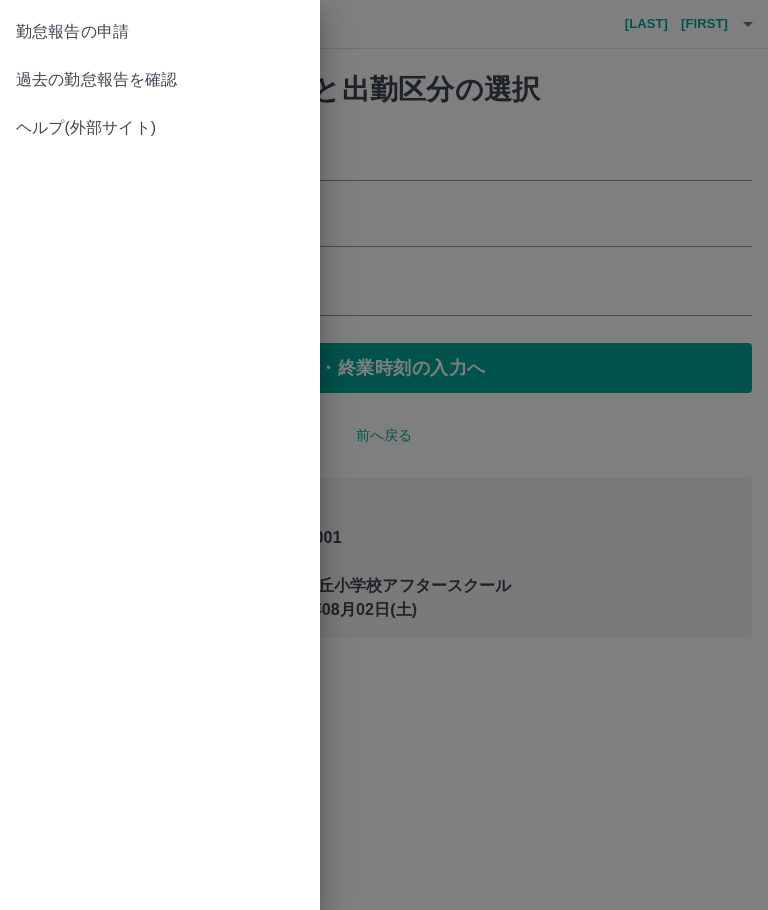 click at bounding box center [384, 455] 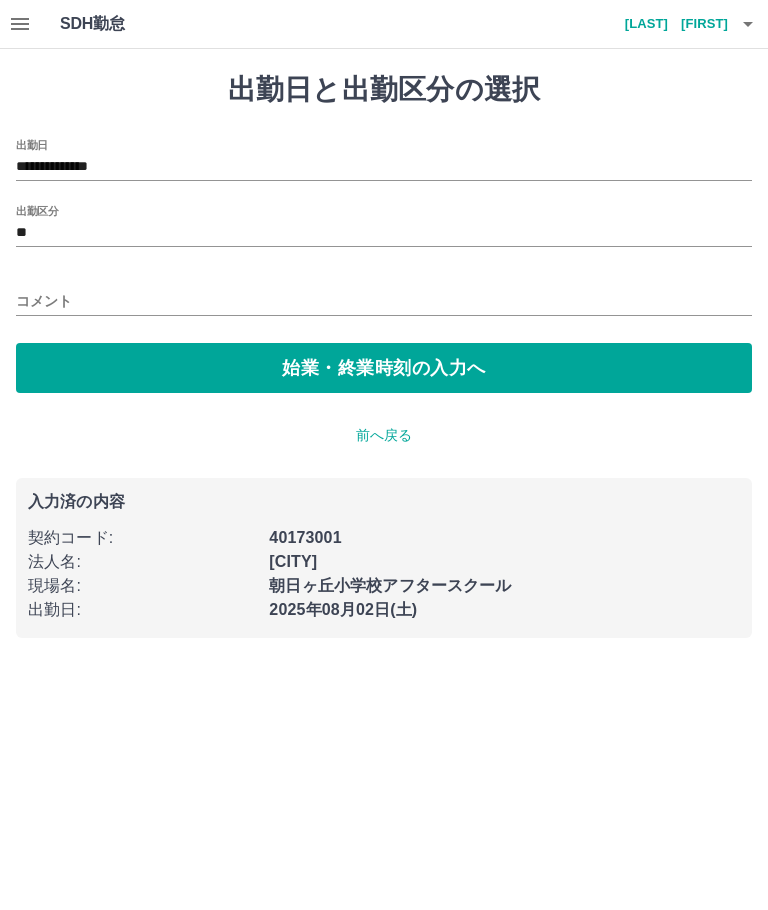 click on "出勤区分" at bounding box center (37, 210) 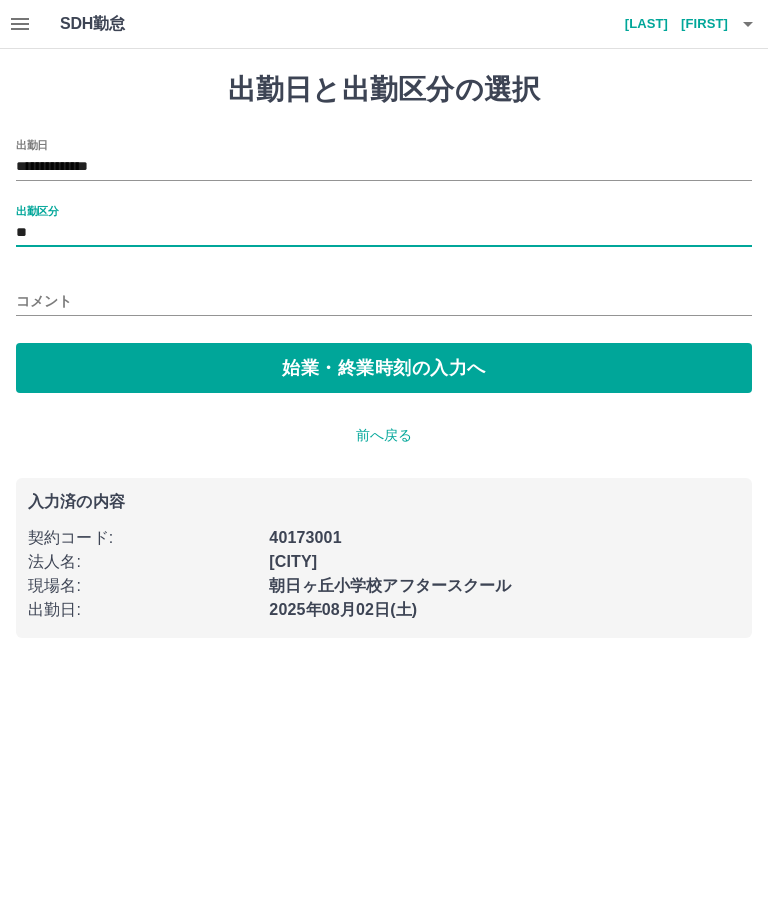 click on "**" at bounding box center (384, 233) 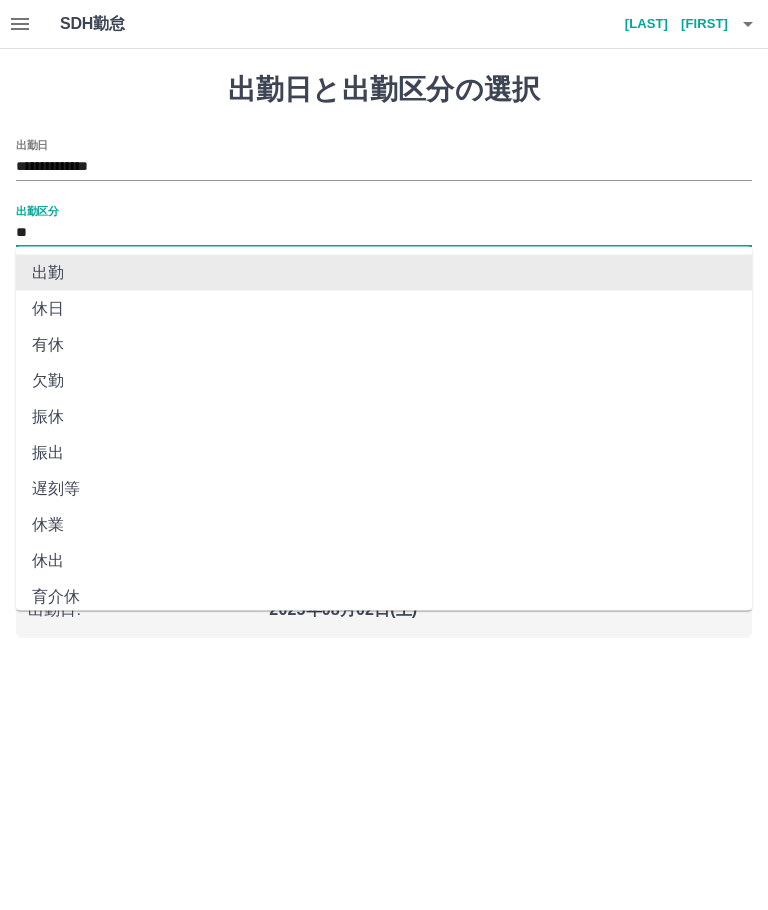 click at bounding box center [748, 24] 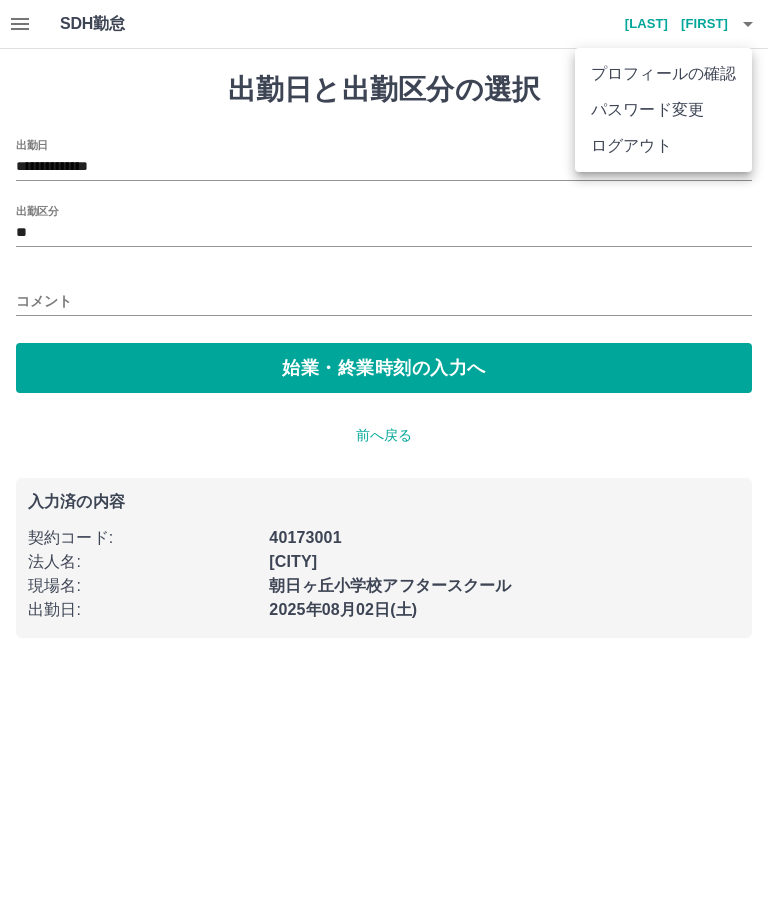 click on "ログアウト" at bounding box center (663, 146) 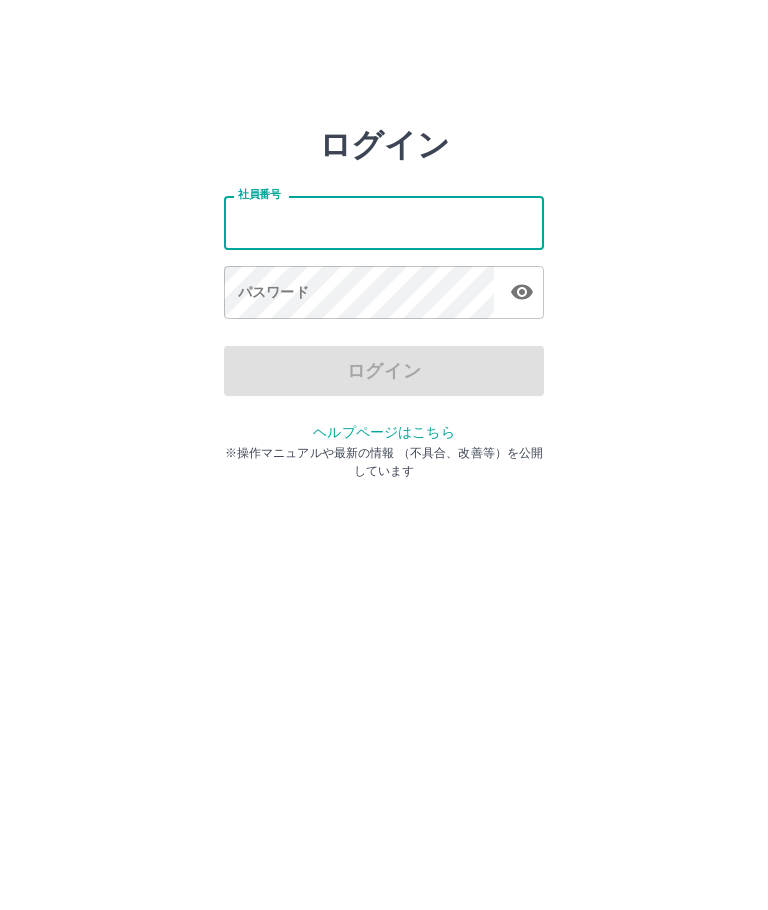 scroll, scrollTop: 0, scrollLeft: 0, axis: both 